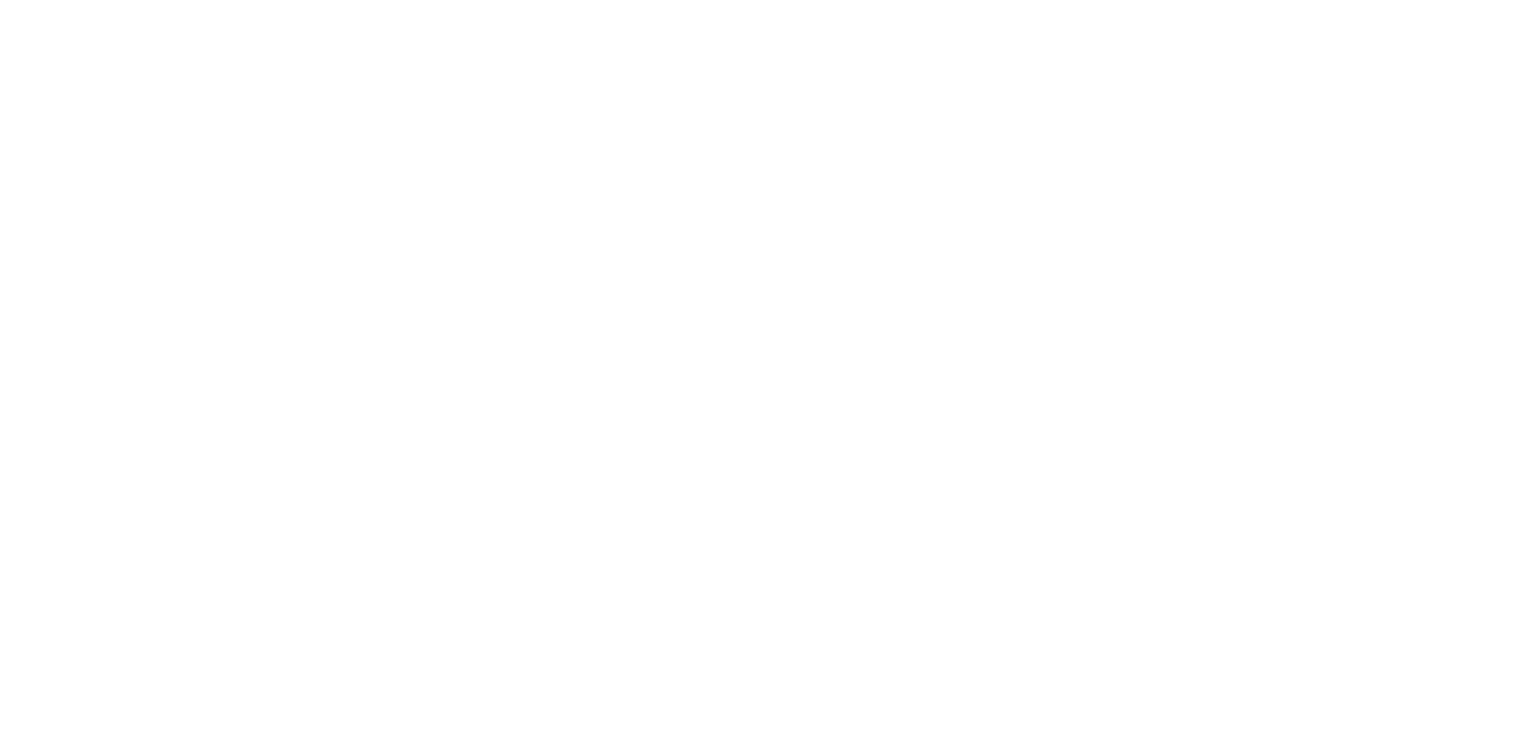 scroll, scrollTop: 0, scrollLeft: 0, axis: both 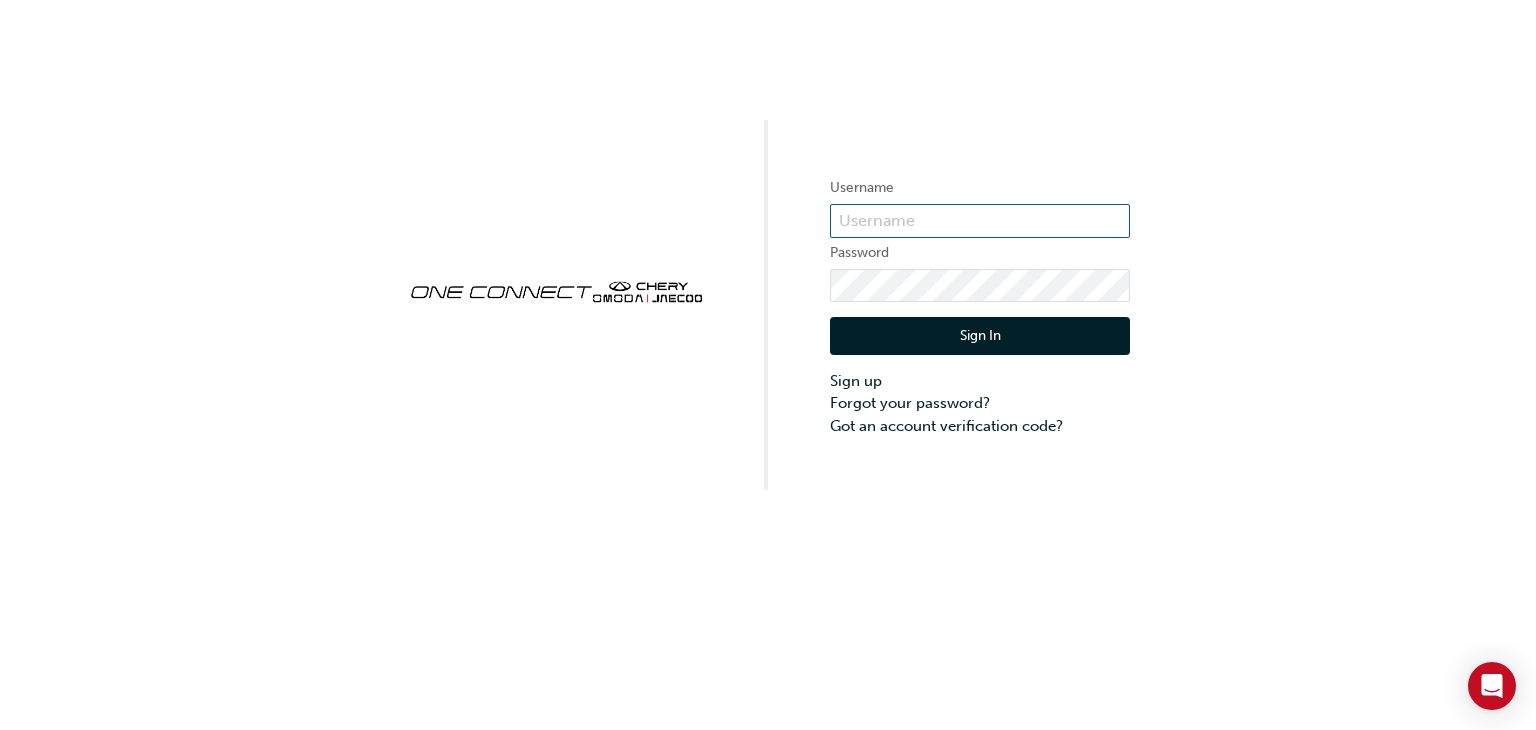 type on "ONE00027" 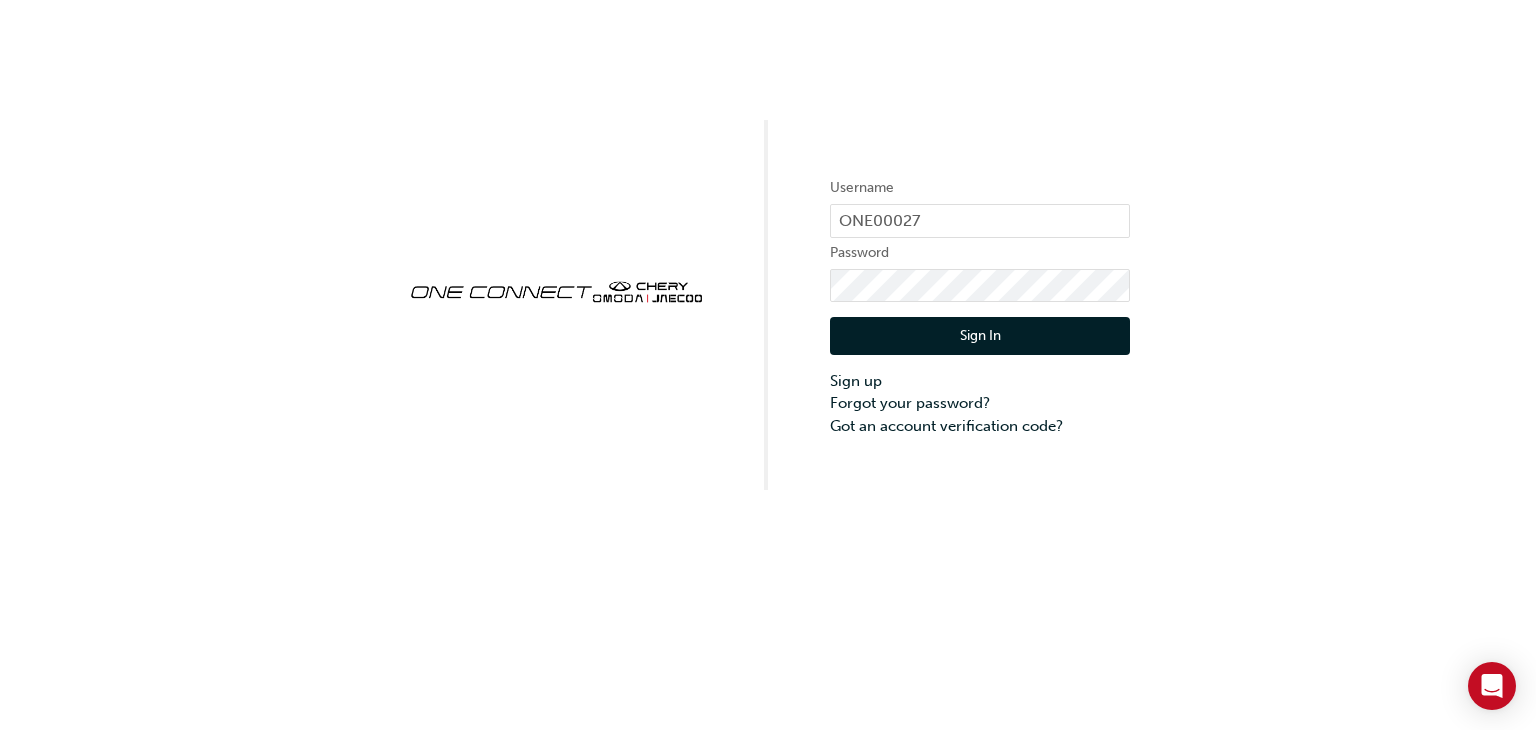 click on "Sign In" at bounding box center [980, 336] 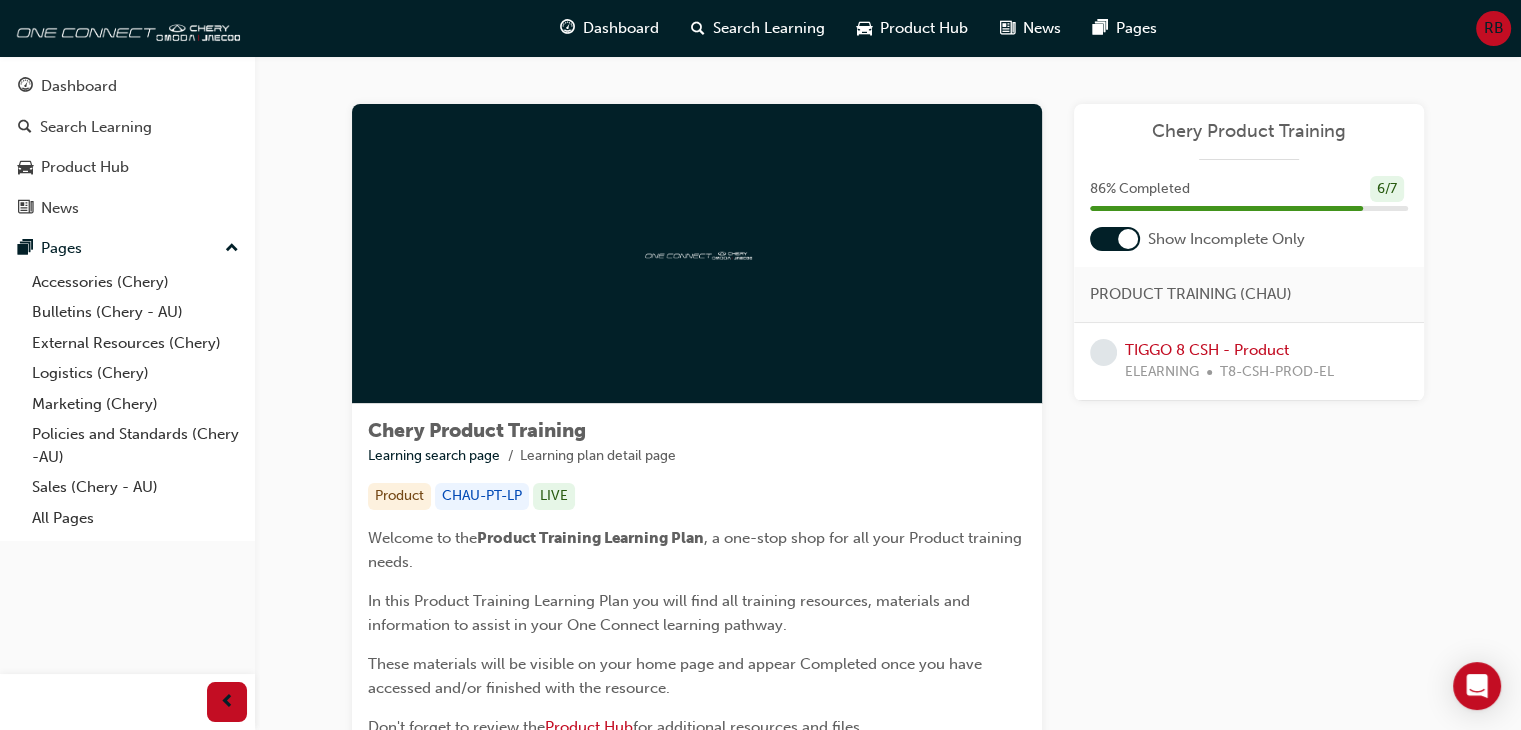 drag, startPoint x: 1305, startPoint y: 241, endPoint x: 1058, endPoint y: 260, distance: 247.72969 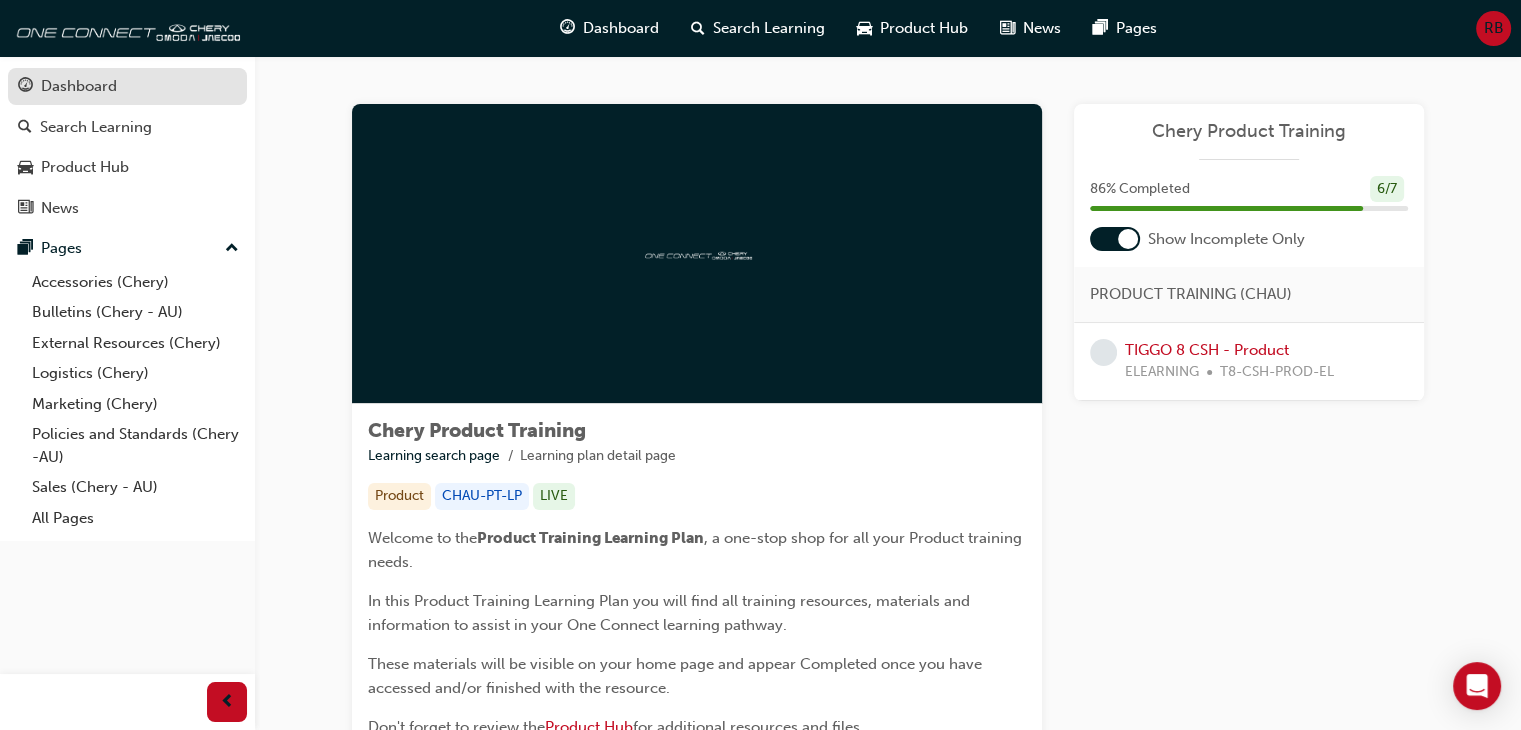 click on "Dashboard" at bounding box center [79, 86] 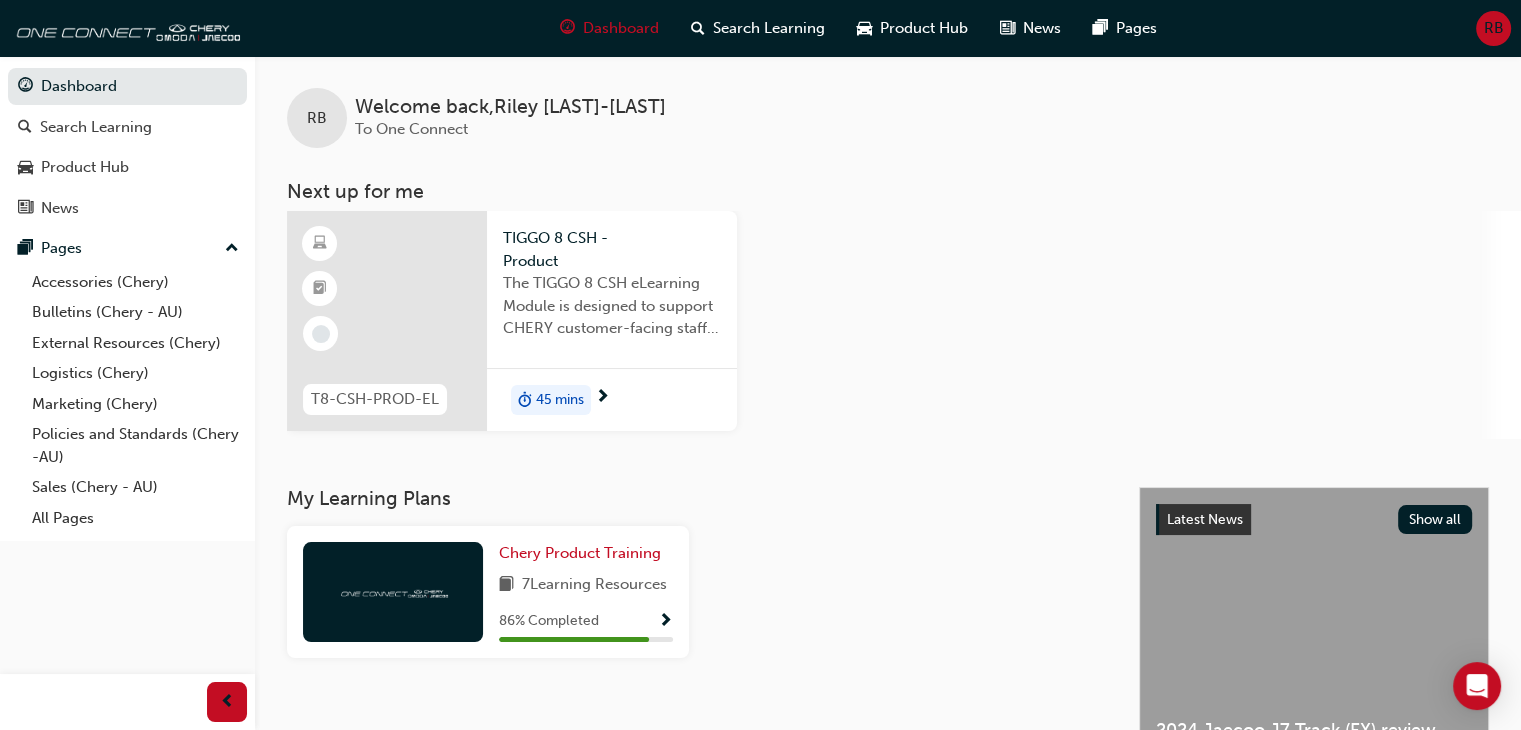 click on "45 mins" at bounding box center [551, 400] 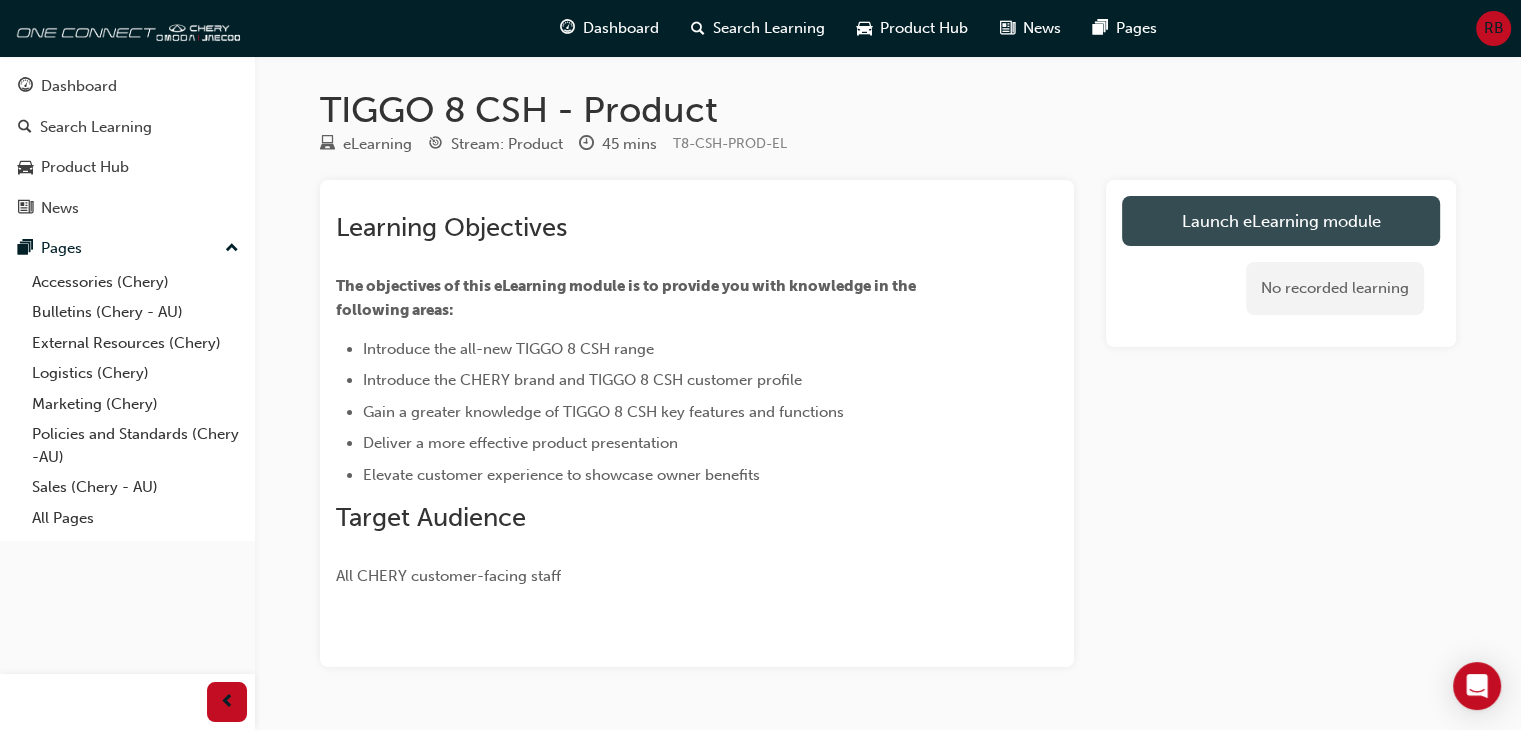 click on "Launch eLearning module" at bounding box center (1281, 221) 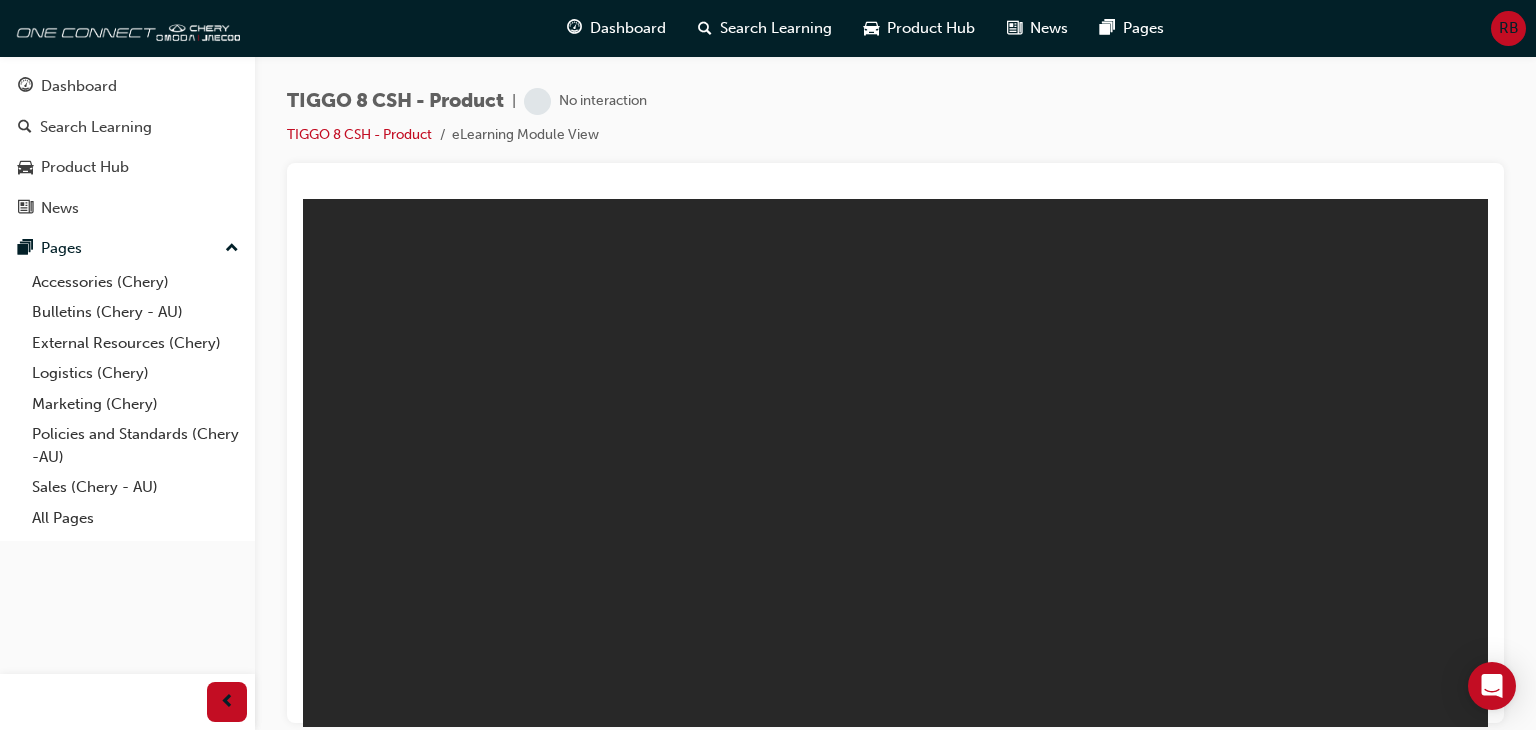 scroll, scrollTop: 0, scrollLeft: 0, axis: both 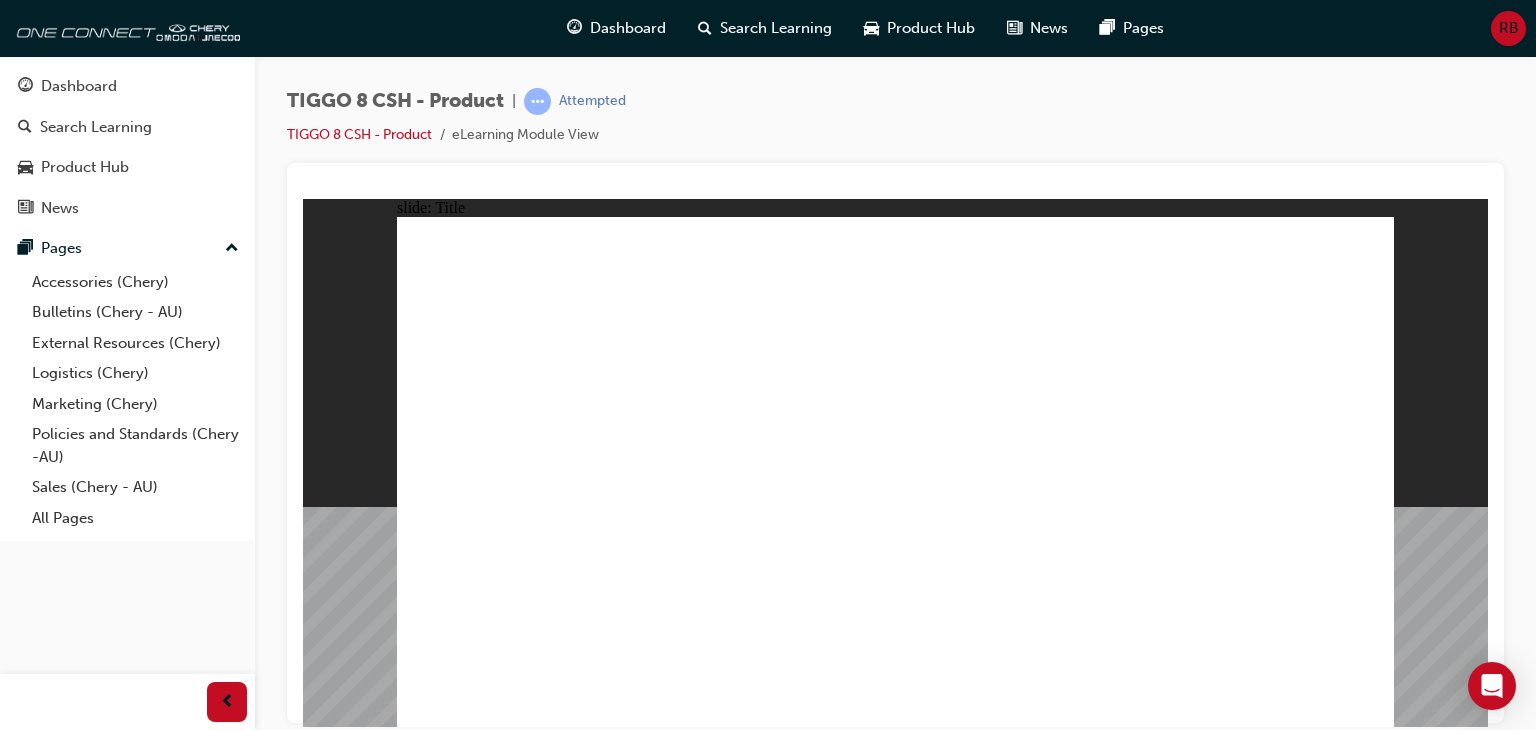 click 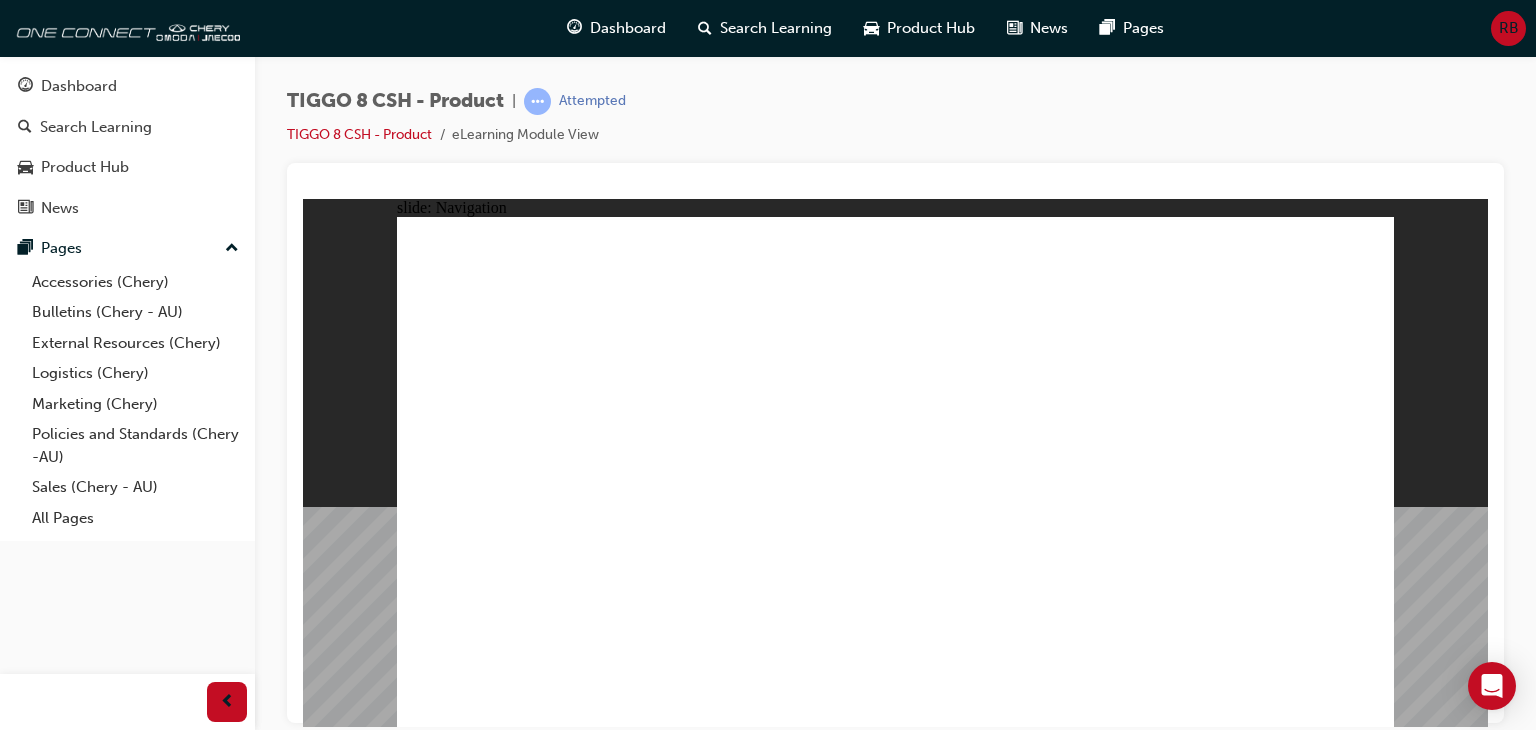 click 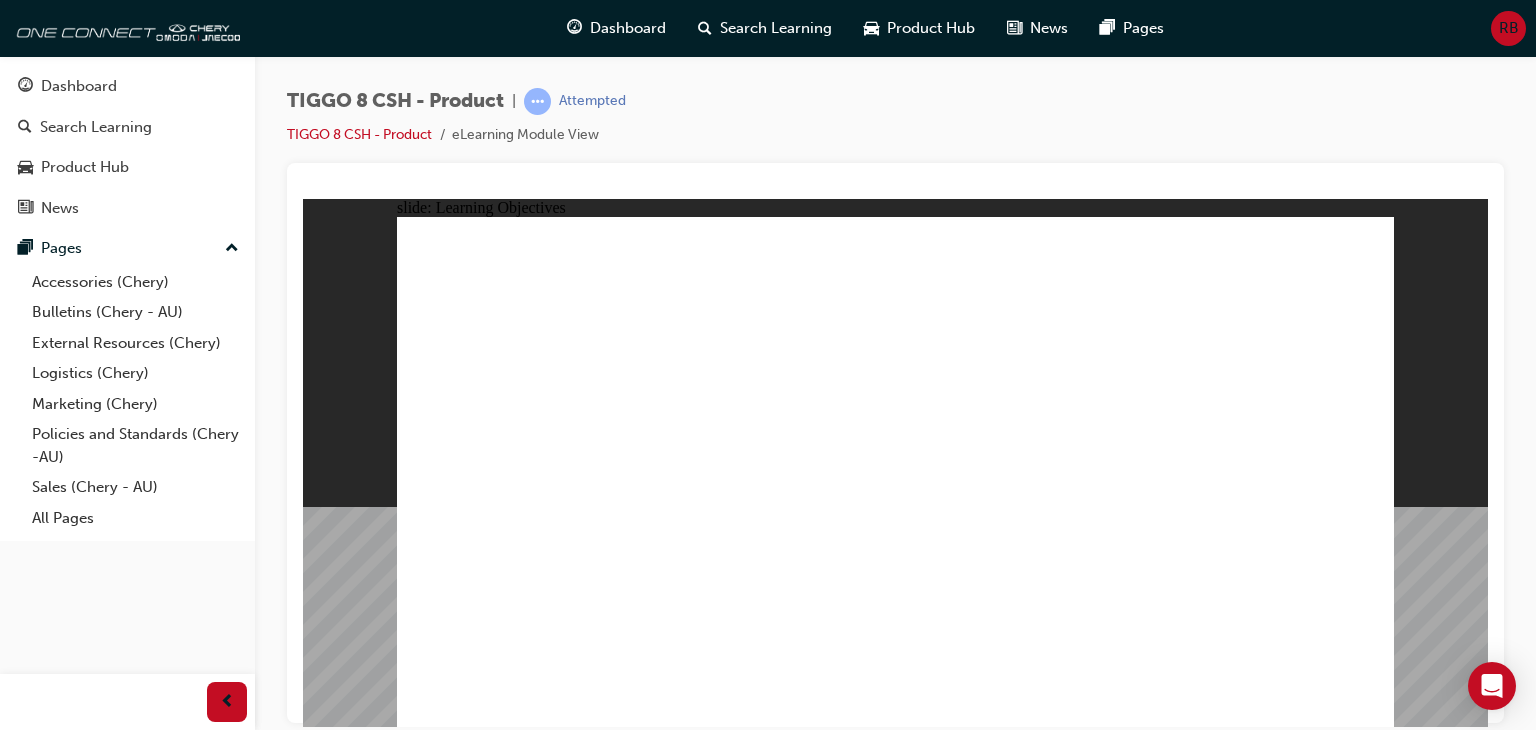 click 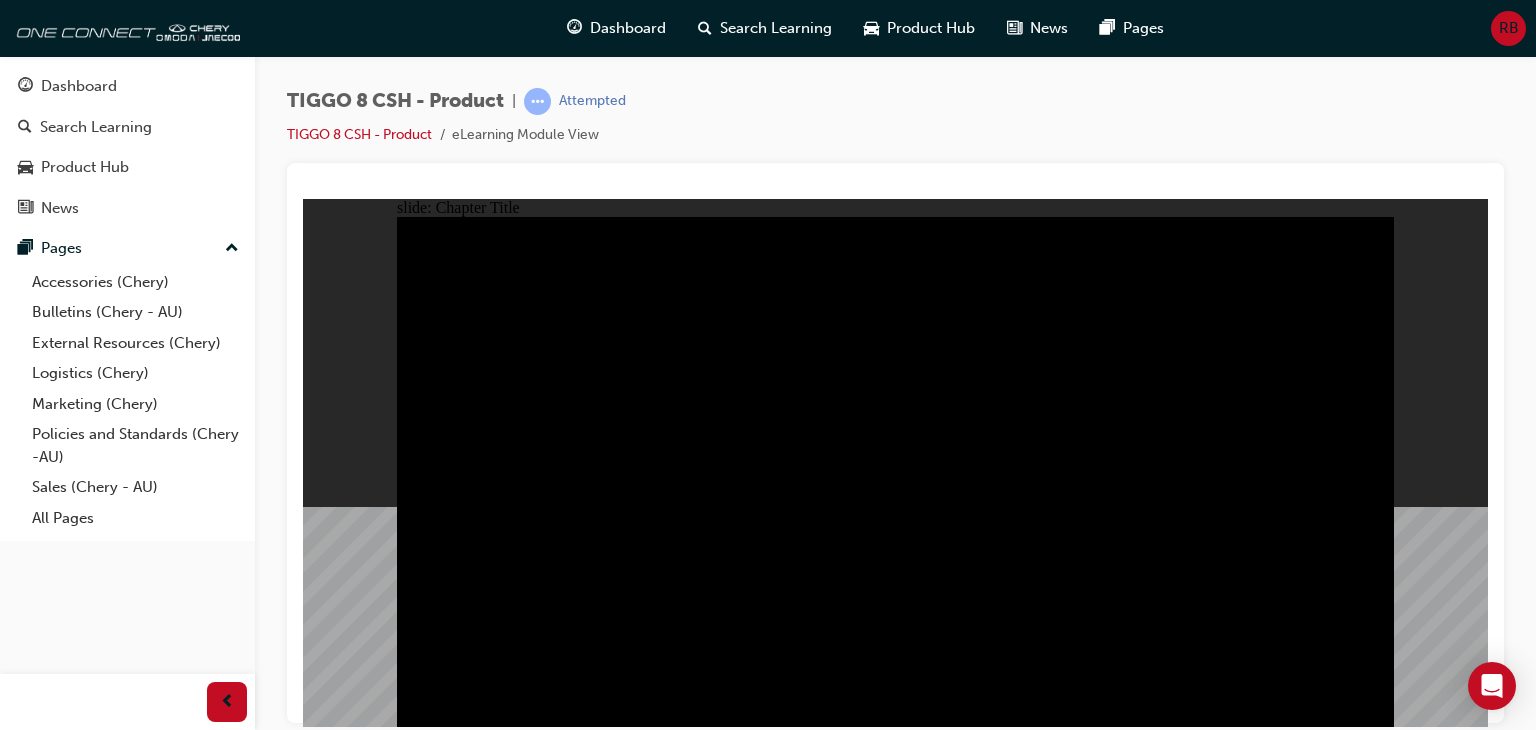 drag, startPoint x: 717, startPoint y: 559, endPoint x: 628, endPoint y: 556, distance: 89.050545 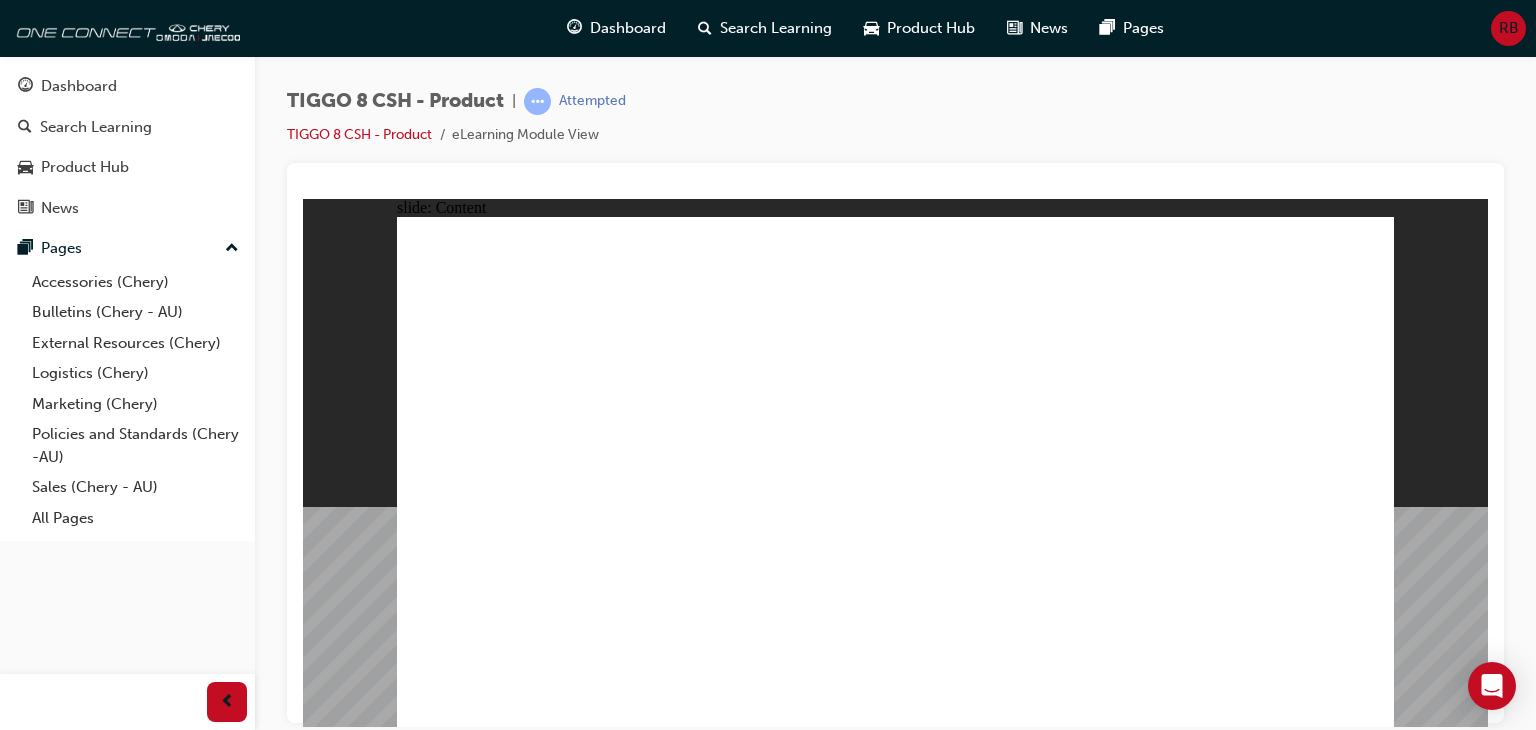 drag, startPoint x: 700, startPoint y: 587, endPoint x: 668, endPoint y: 585, distance: 32.06244 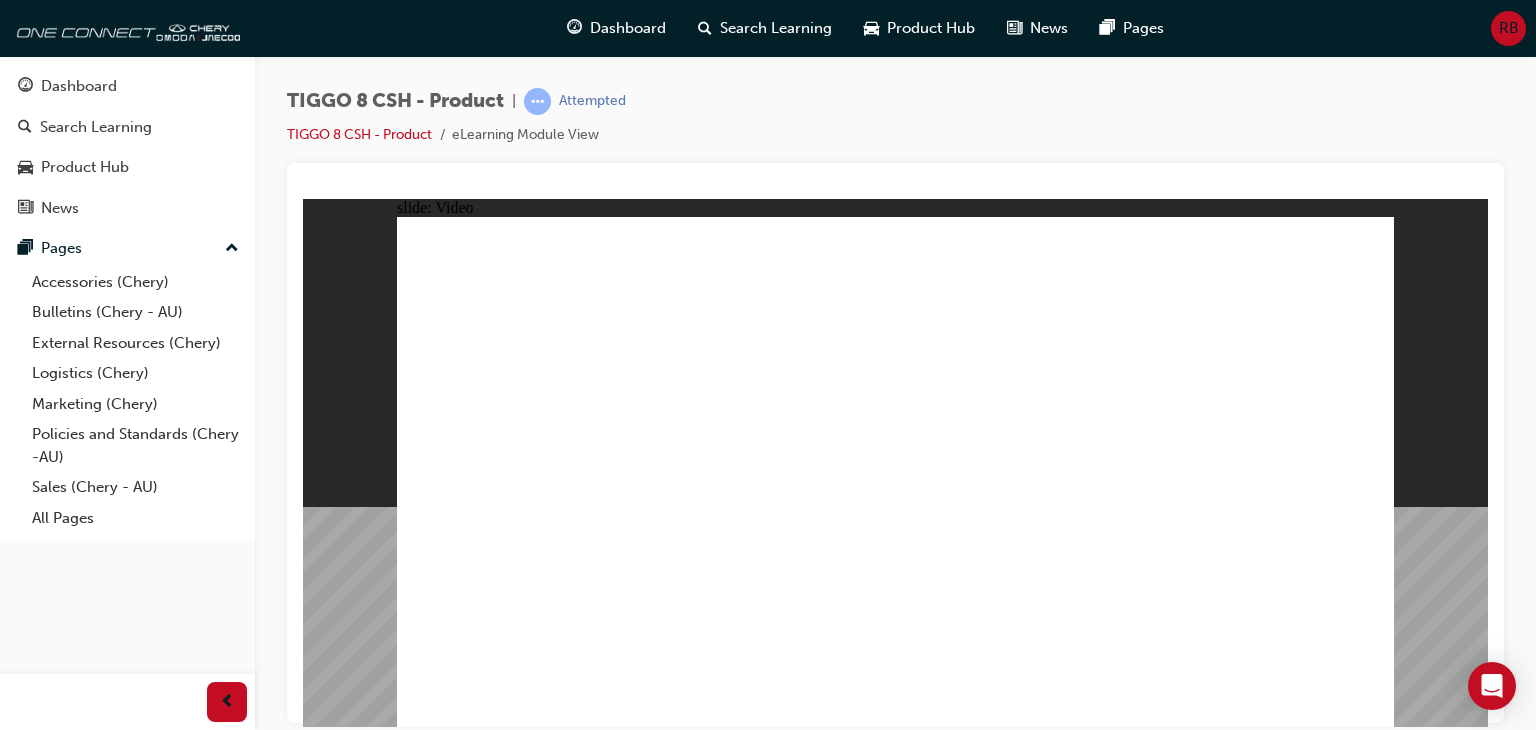 click 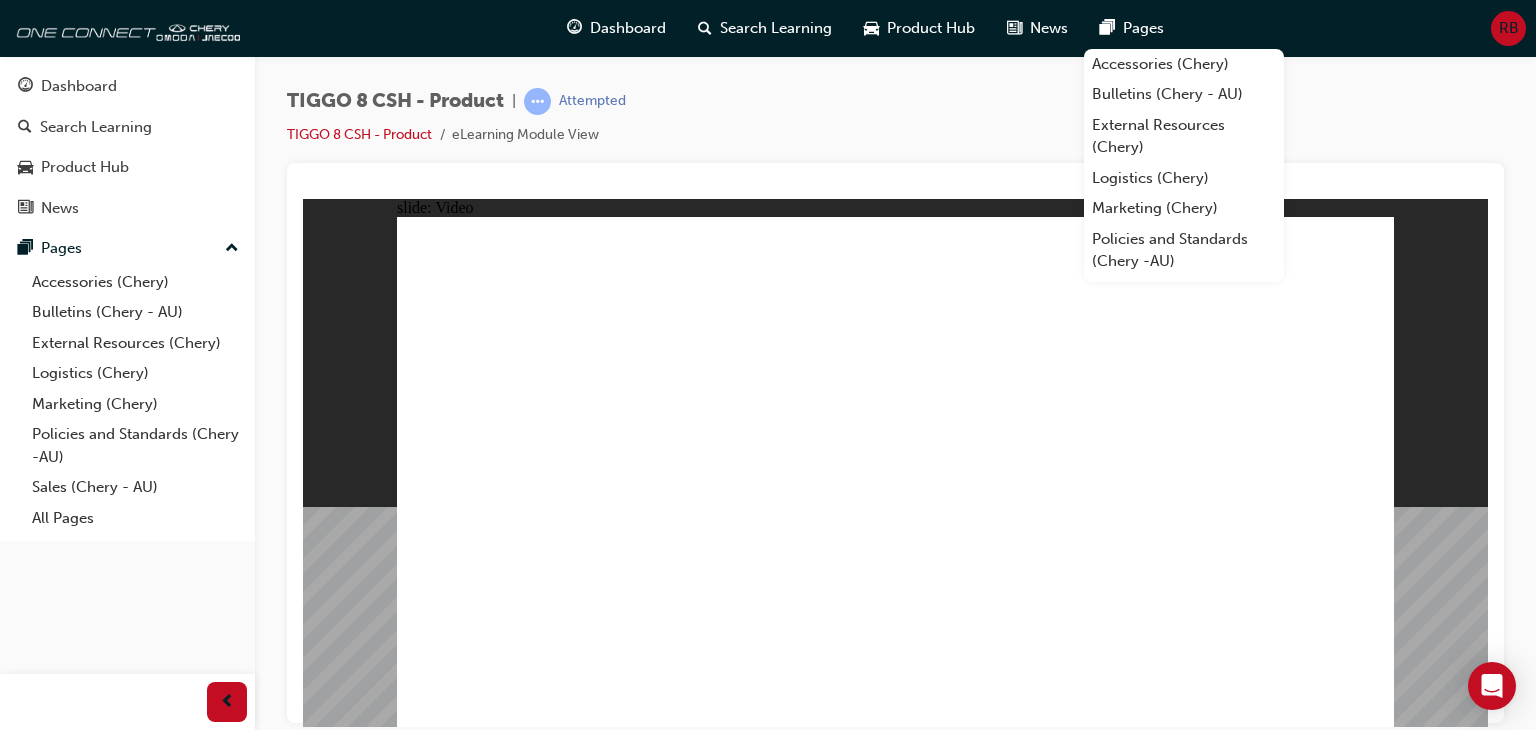 click 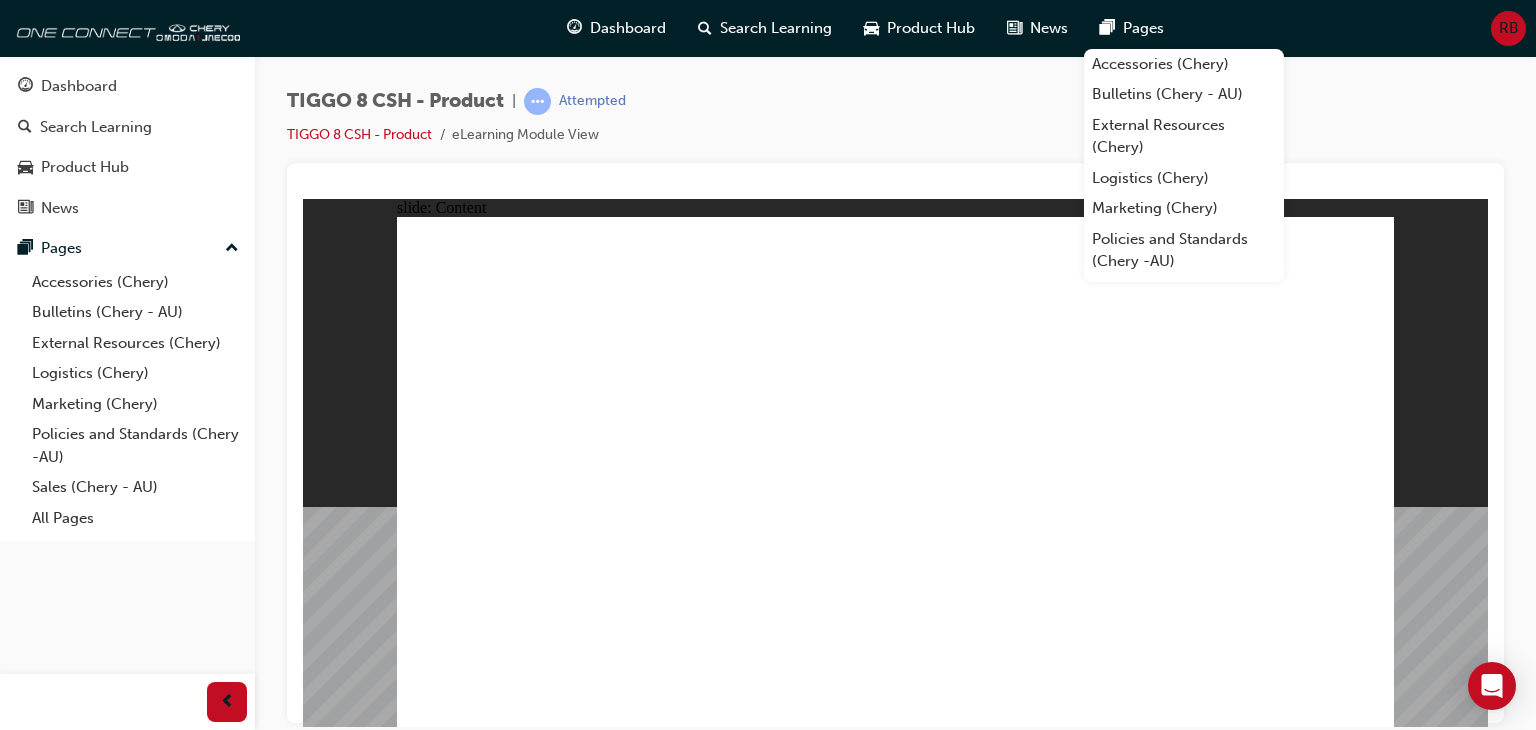 click 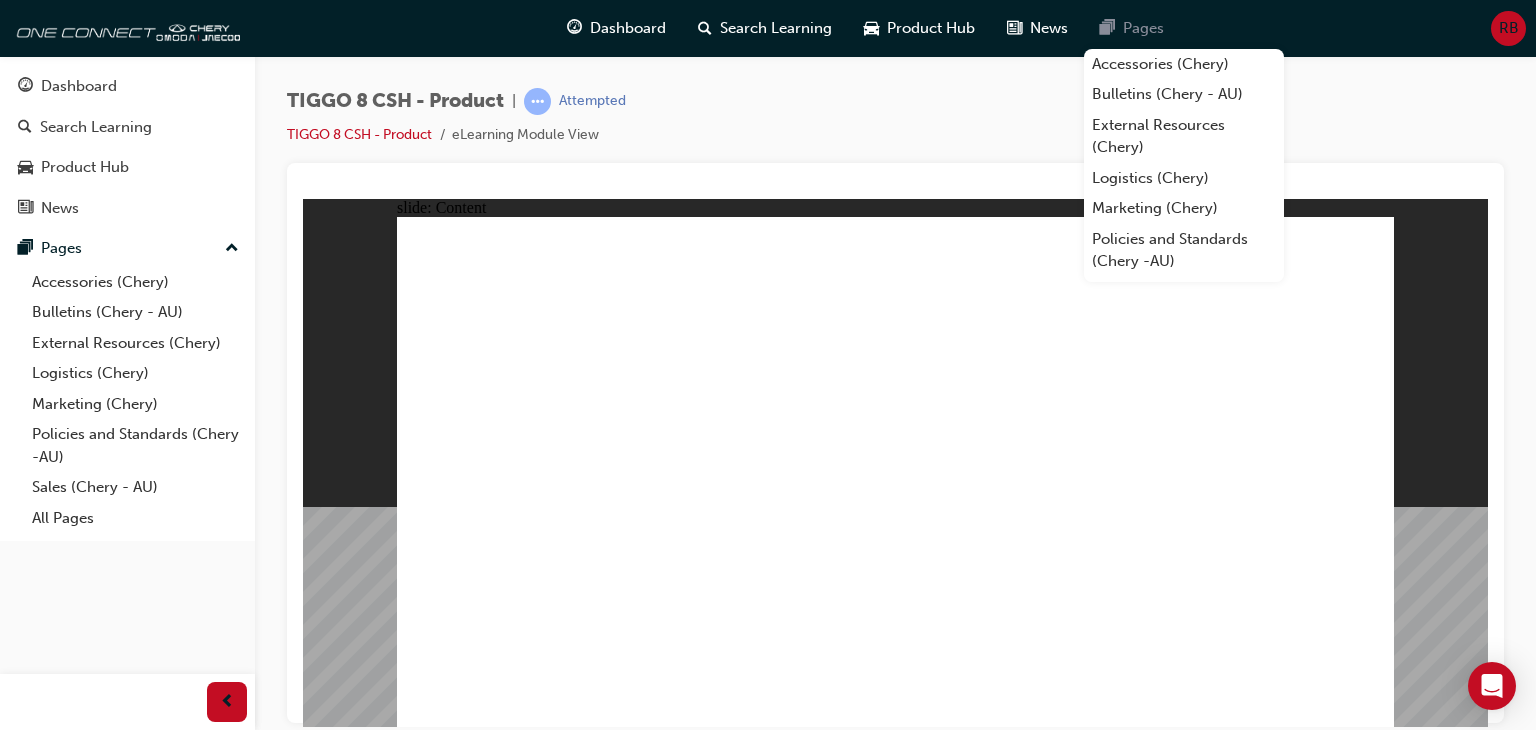 click at bounding box center (1107, 28) 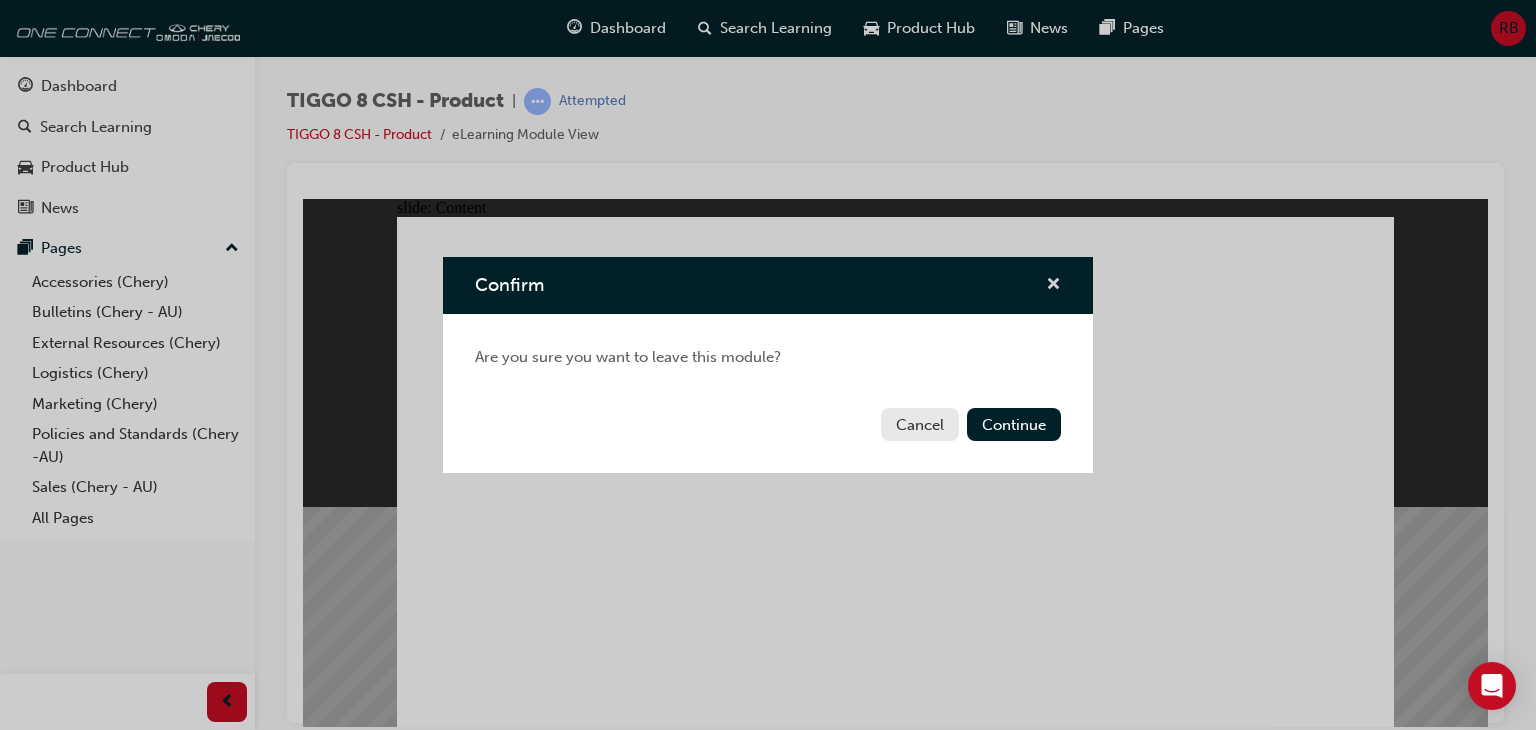 click at bounding box center (1053, 286) 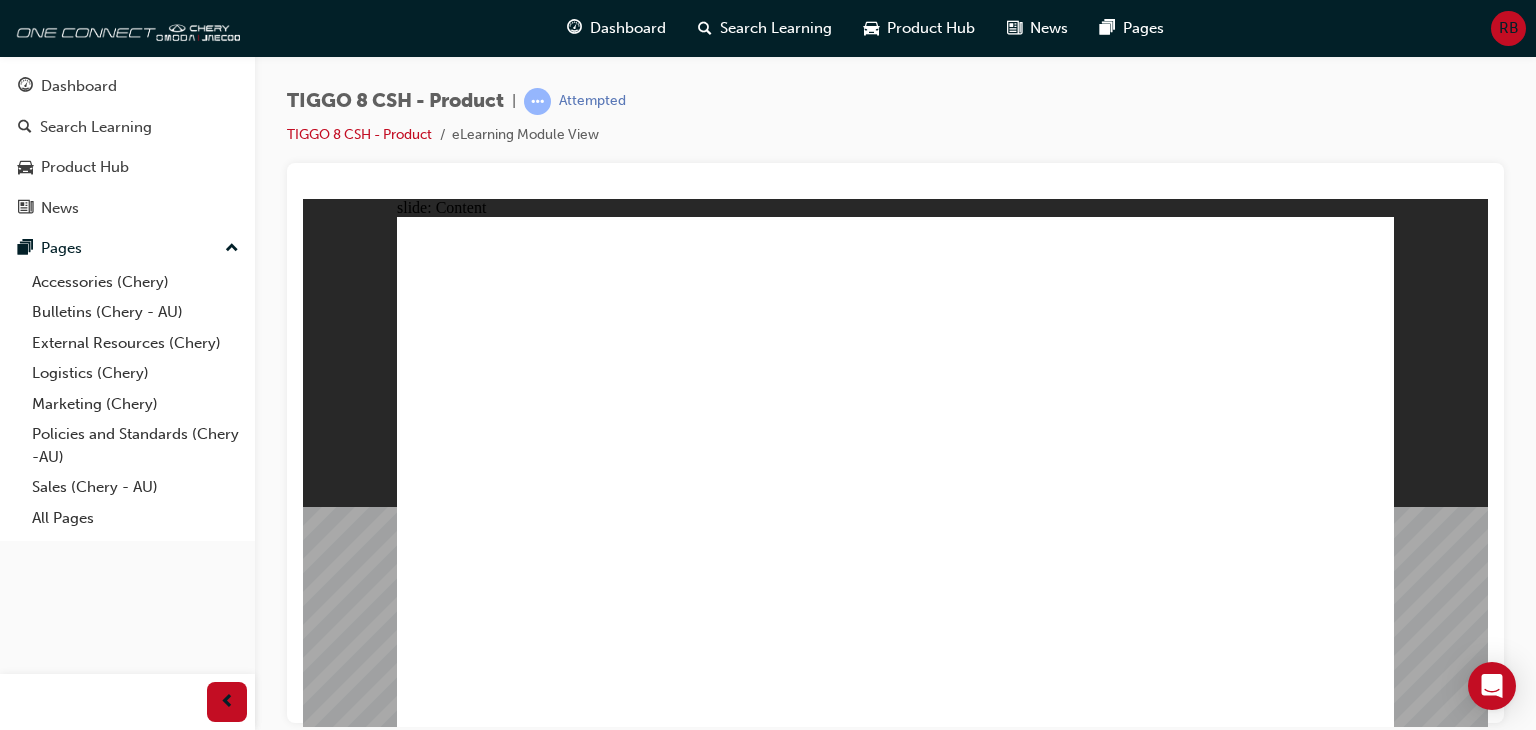 click 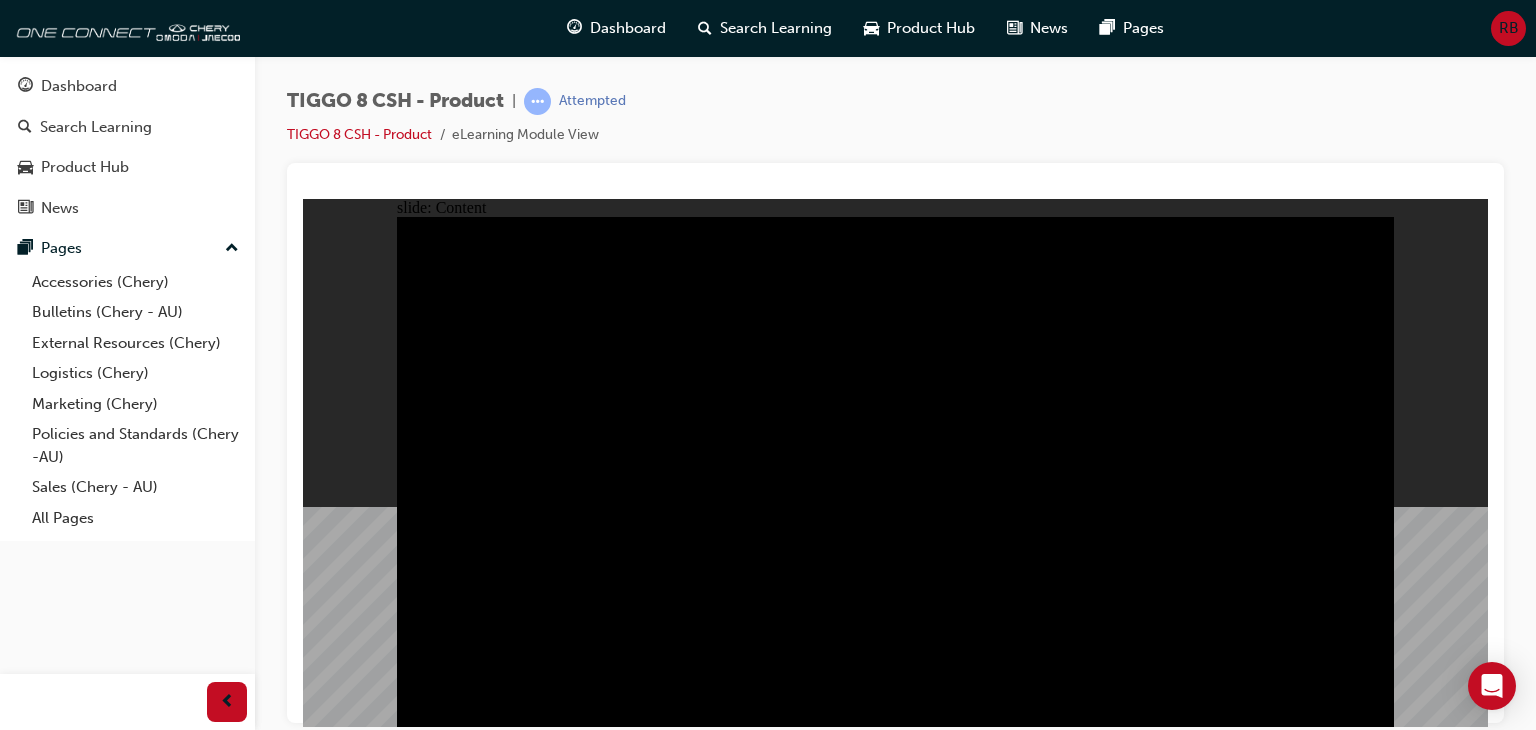click 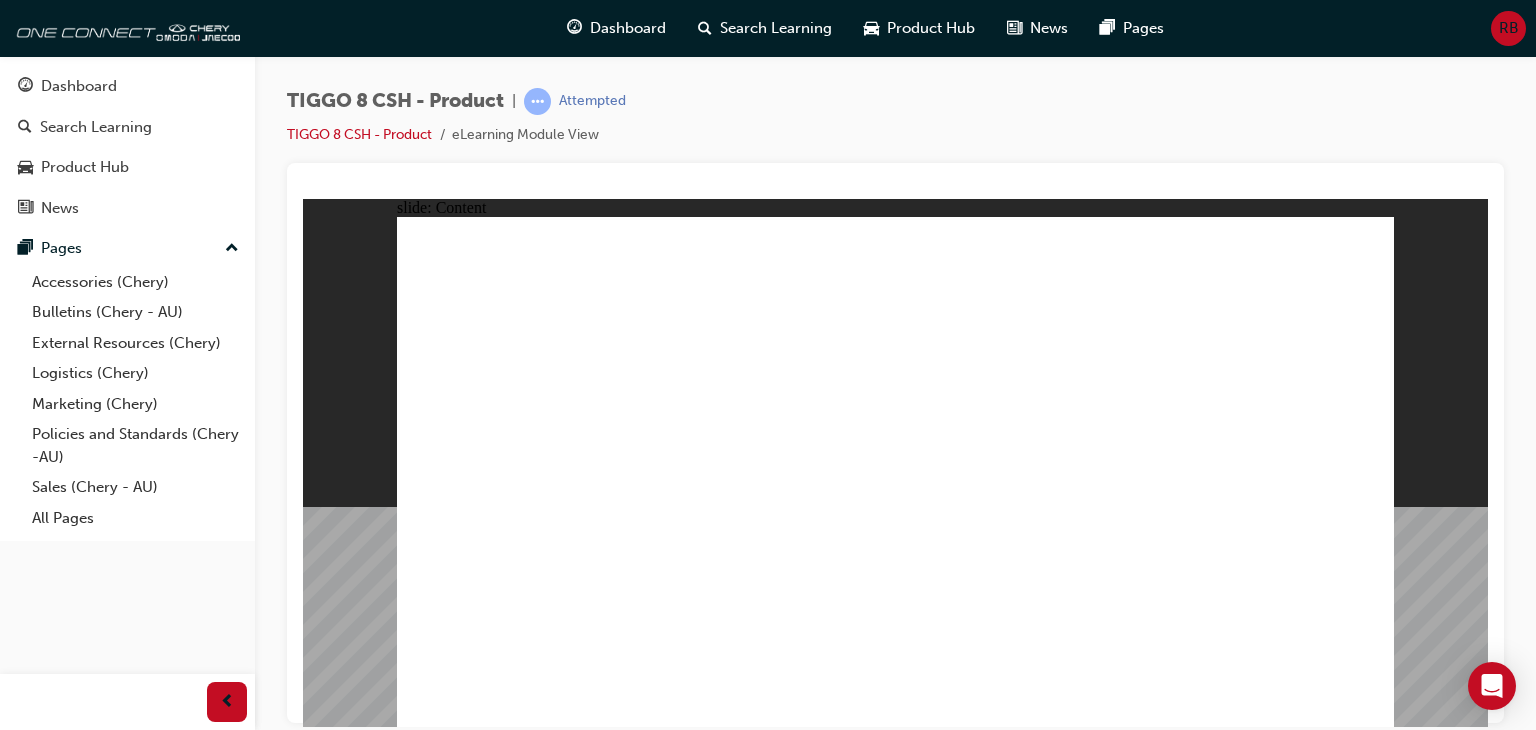 drag, startPoint x: 1358, startPoint y: 691, endPoint x: 934, endPoint y: 591, distance: 435.63287 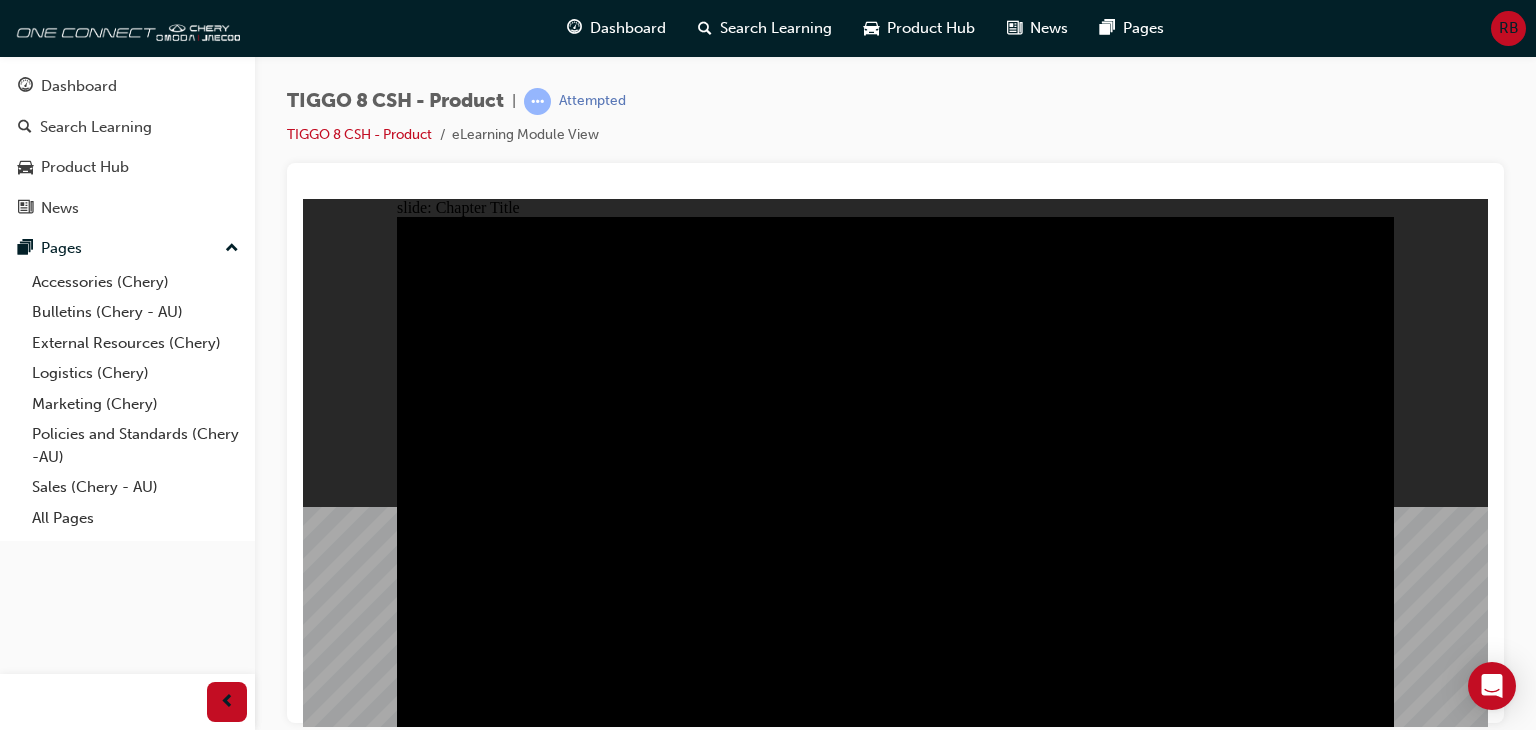 click 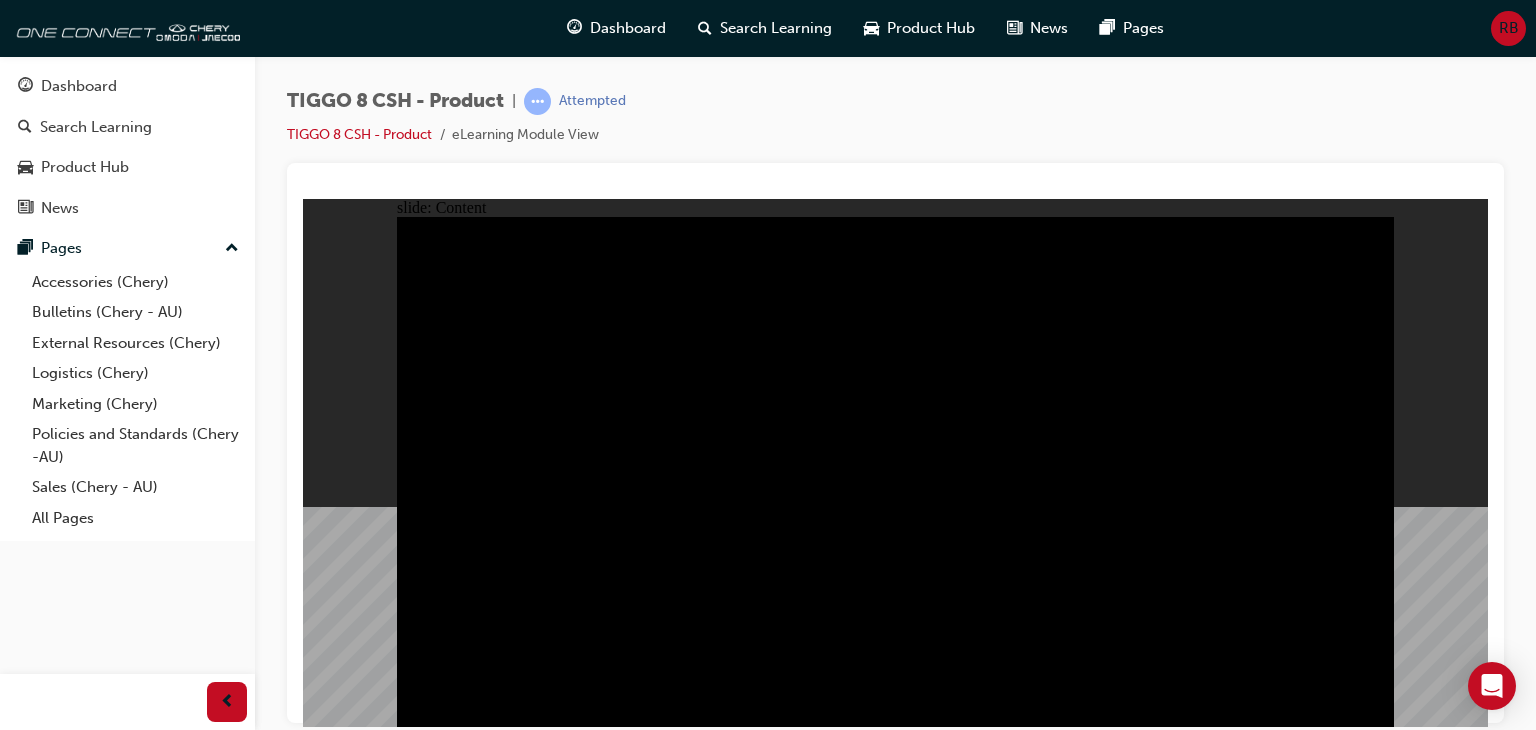 click at bounding box center [895, 4108] 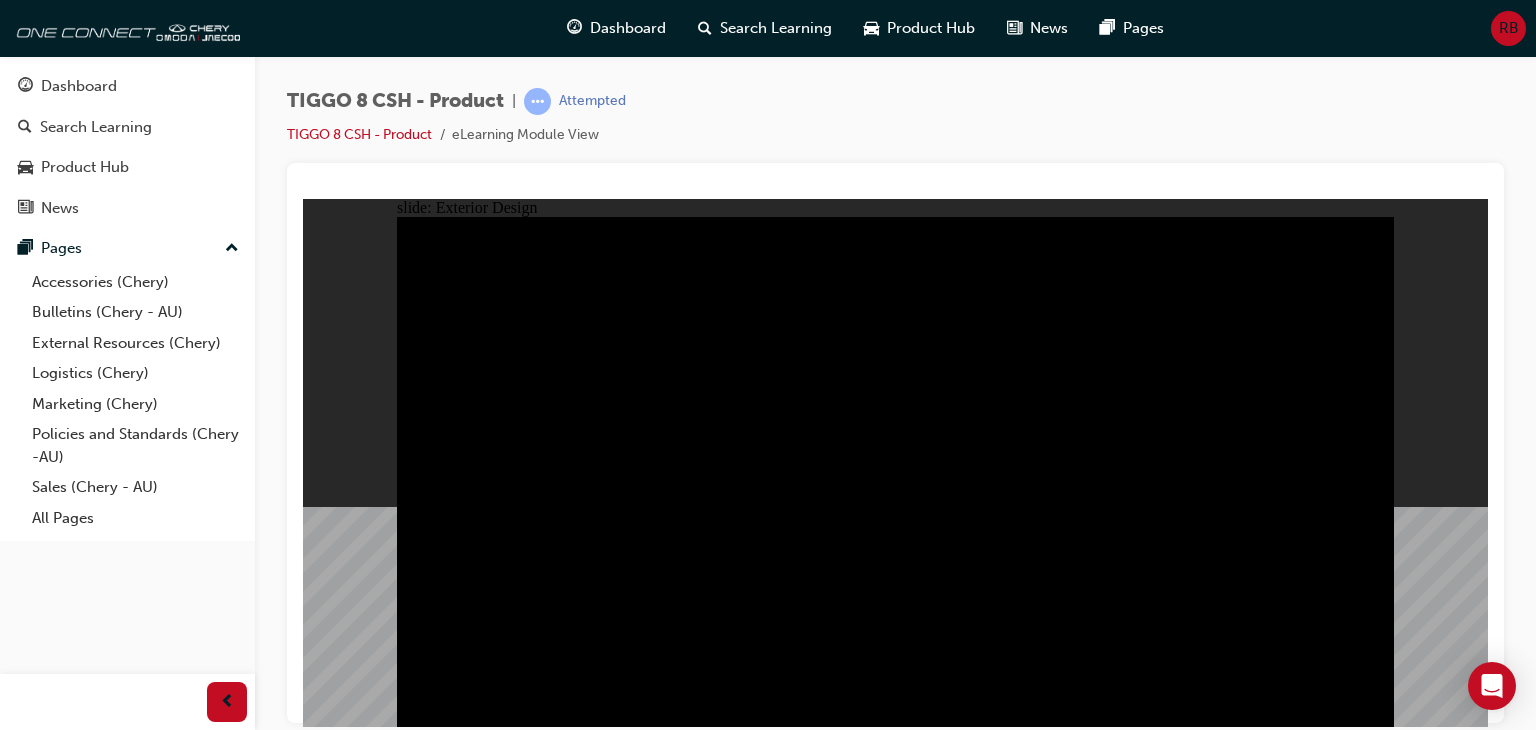 click at bounding box center [895, 6748] 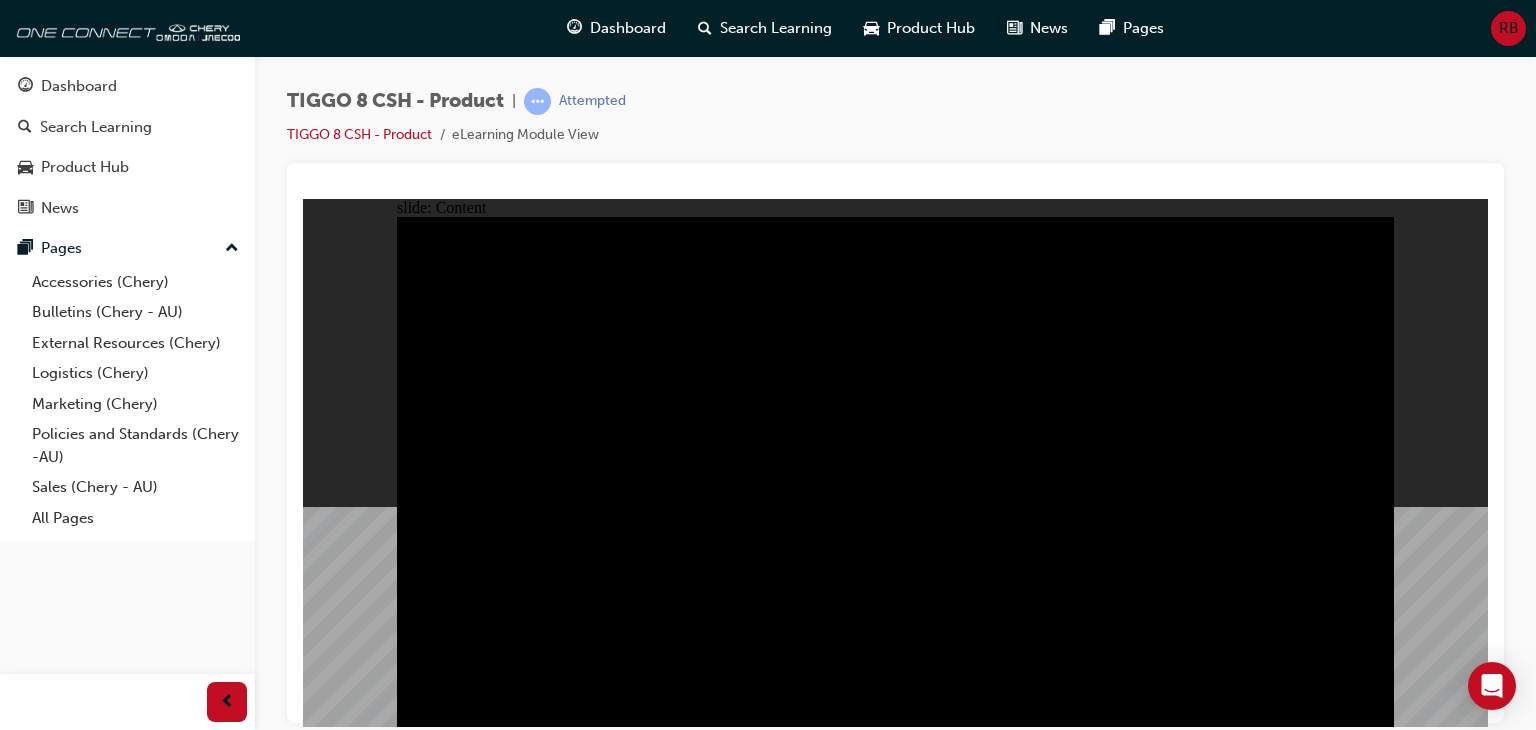click 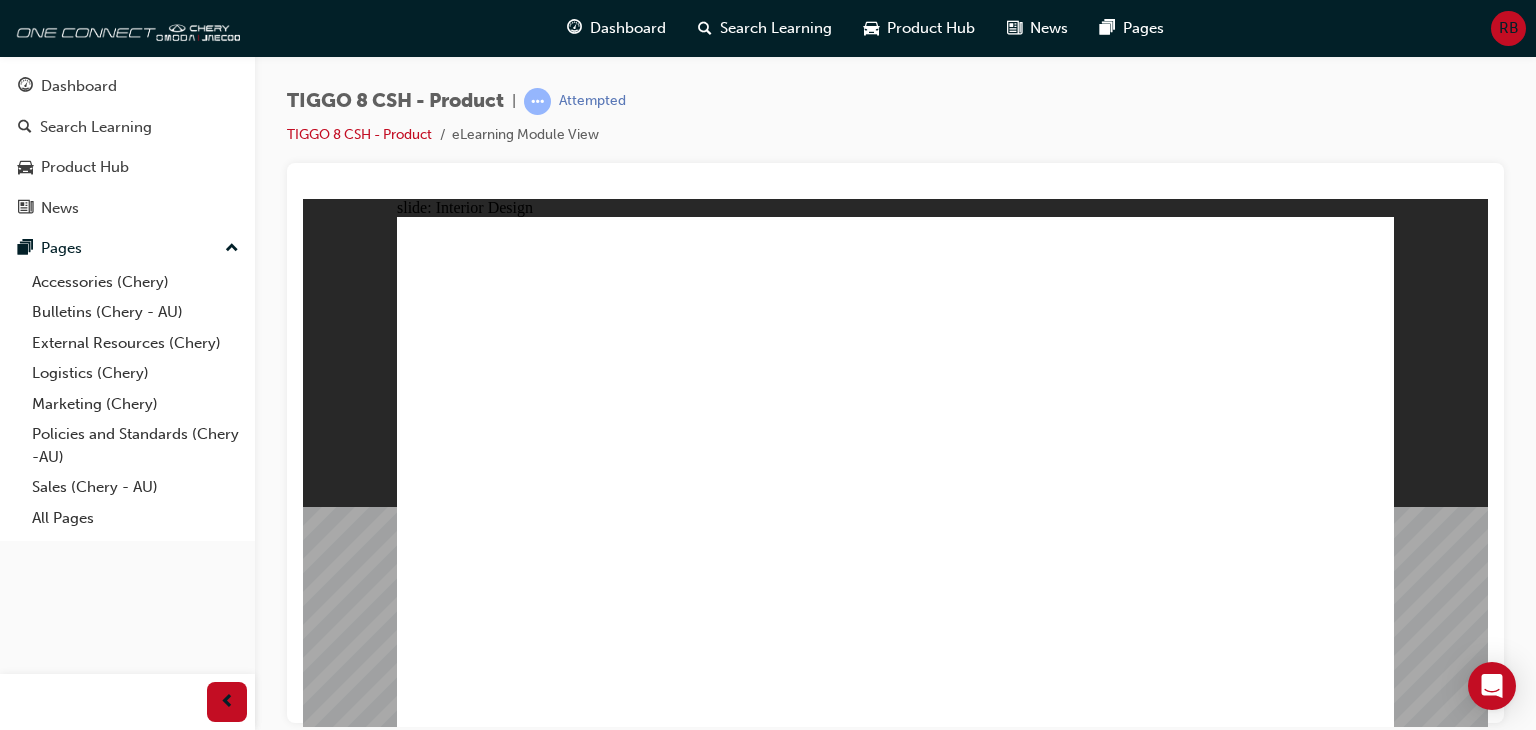click 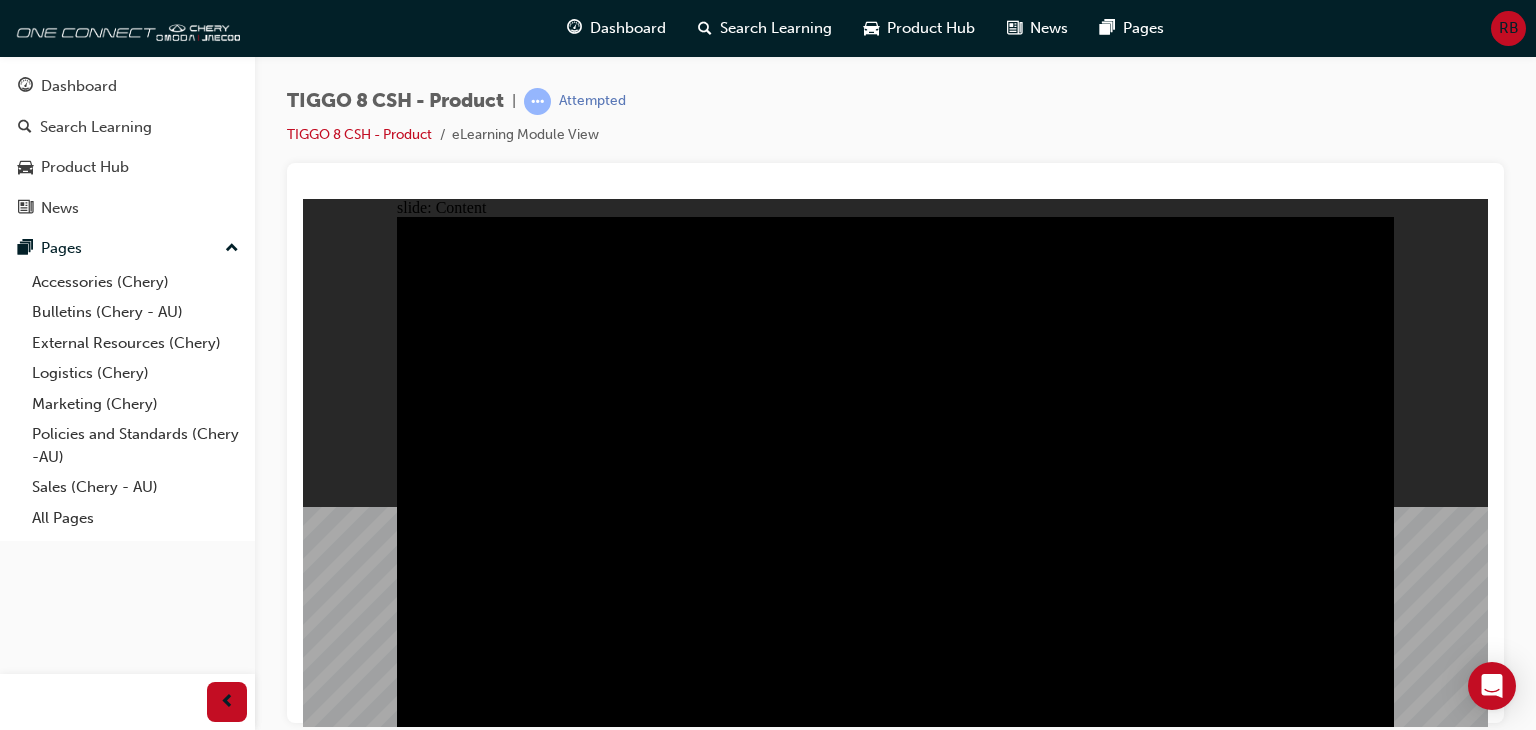 click at bounding box center [895, 1468] 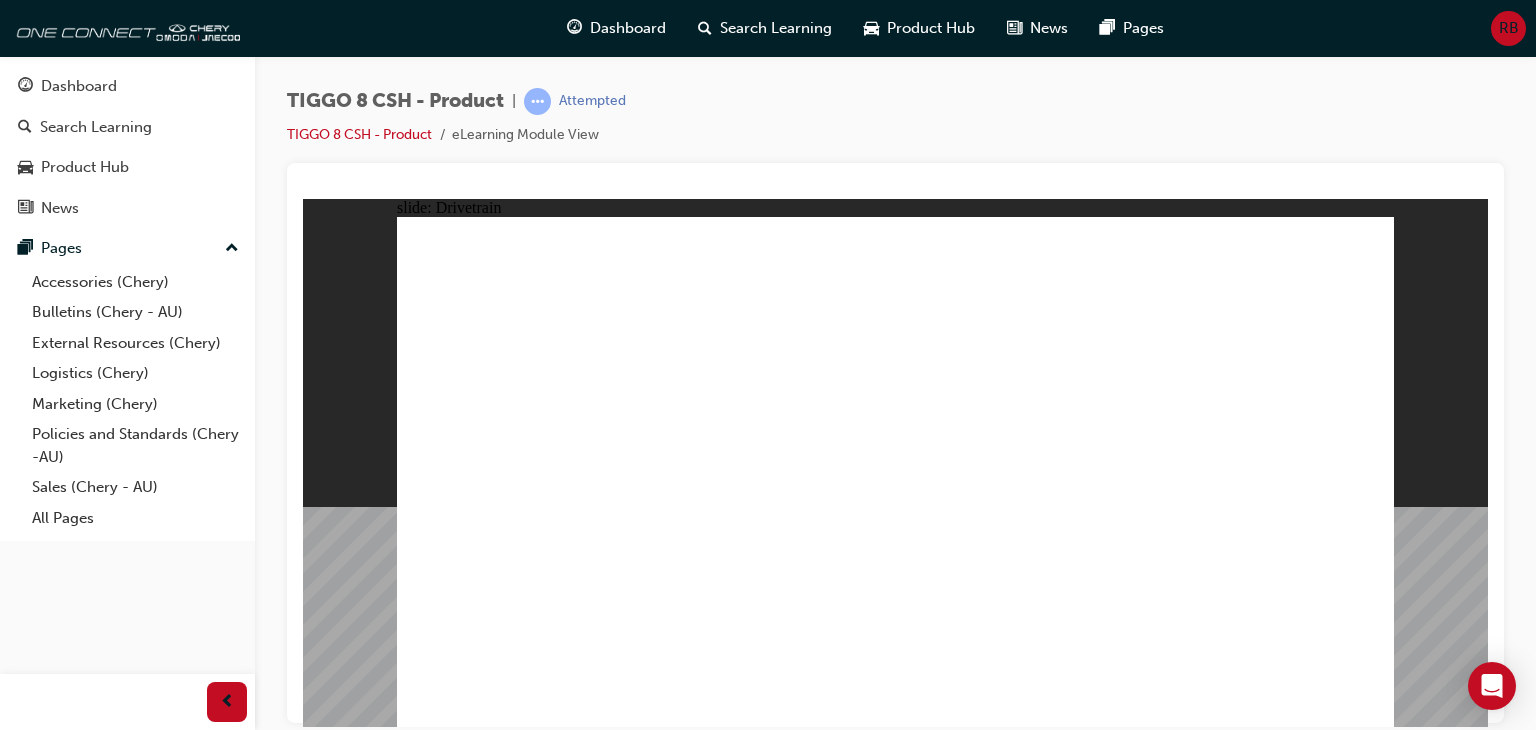 click 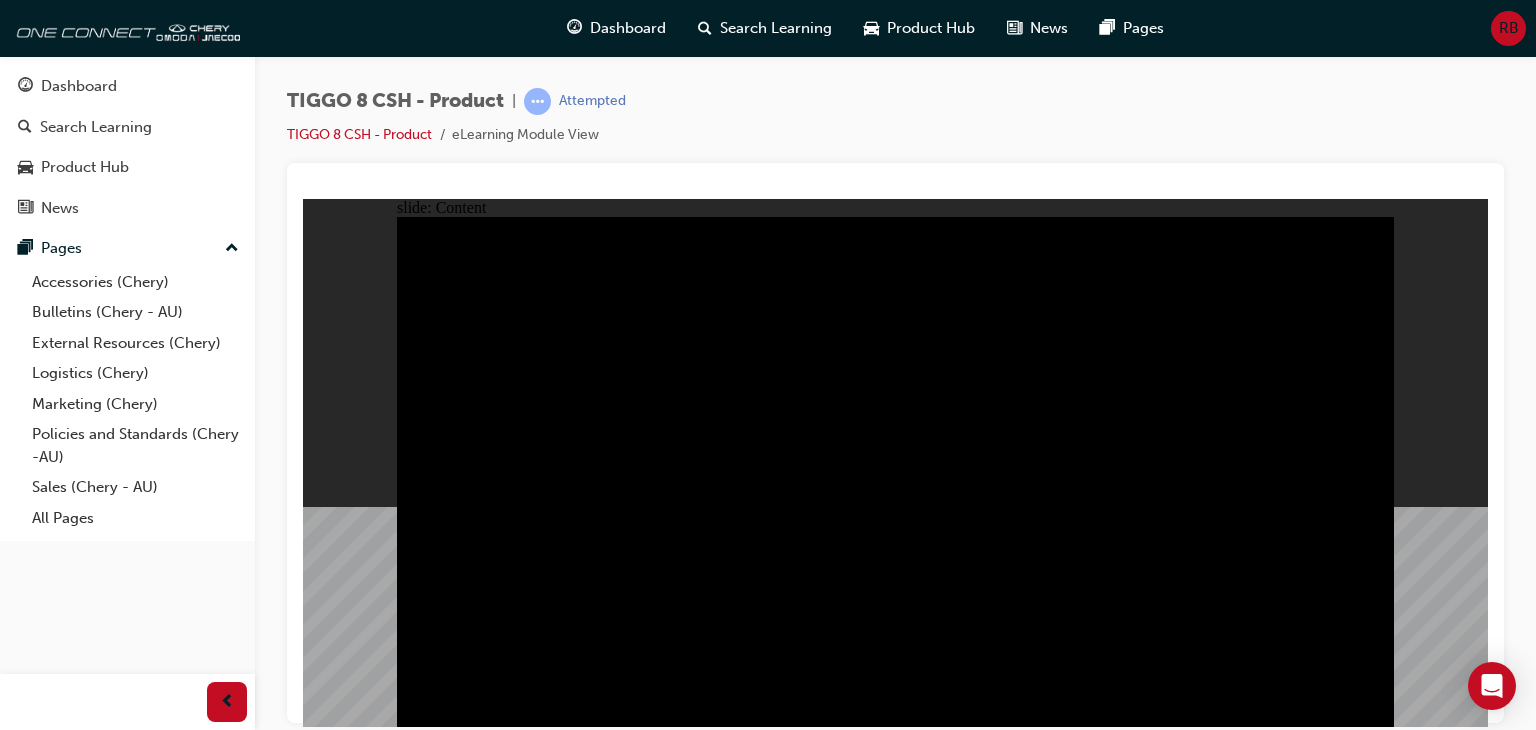 click 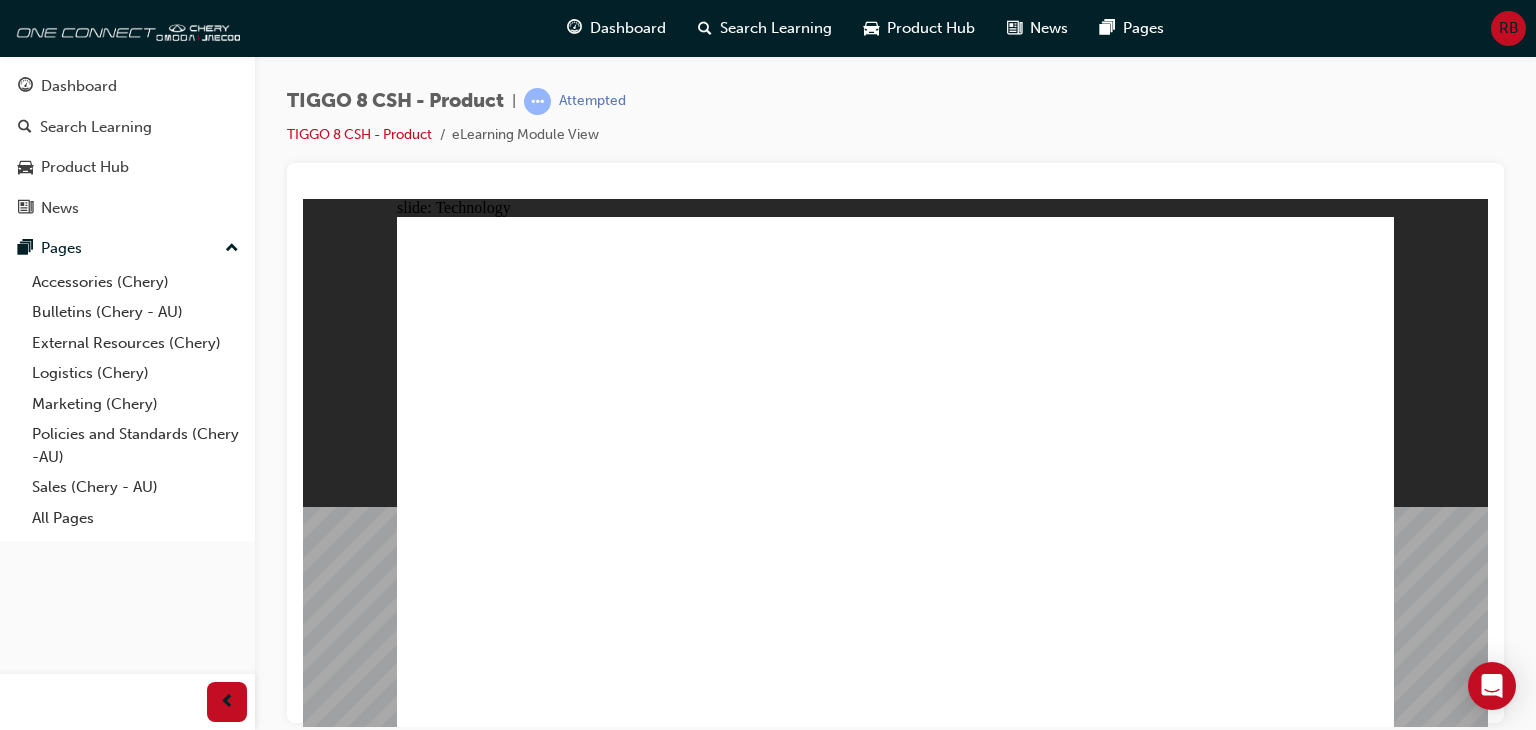 click 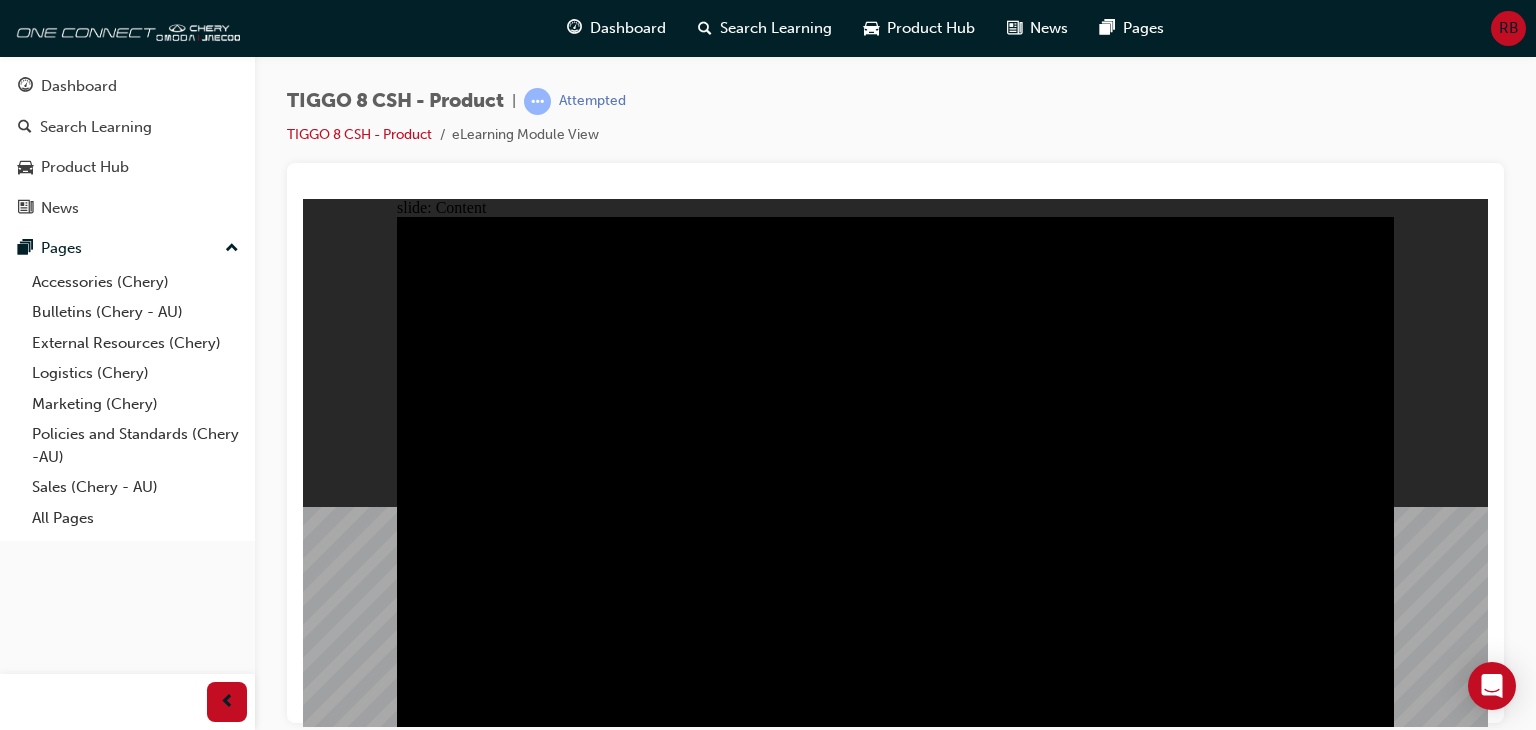 click 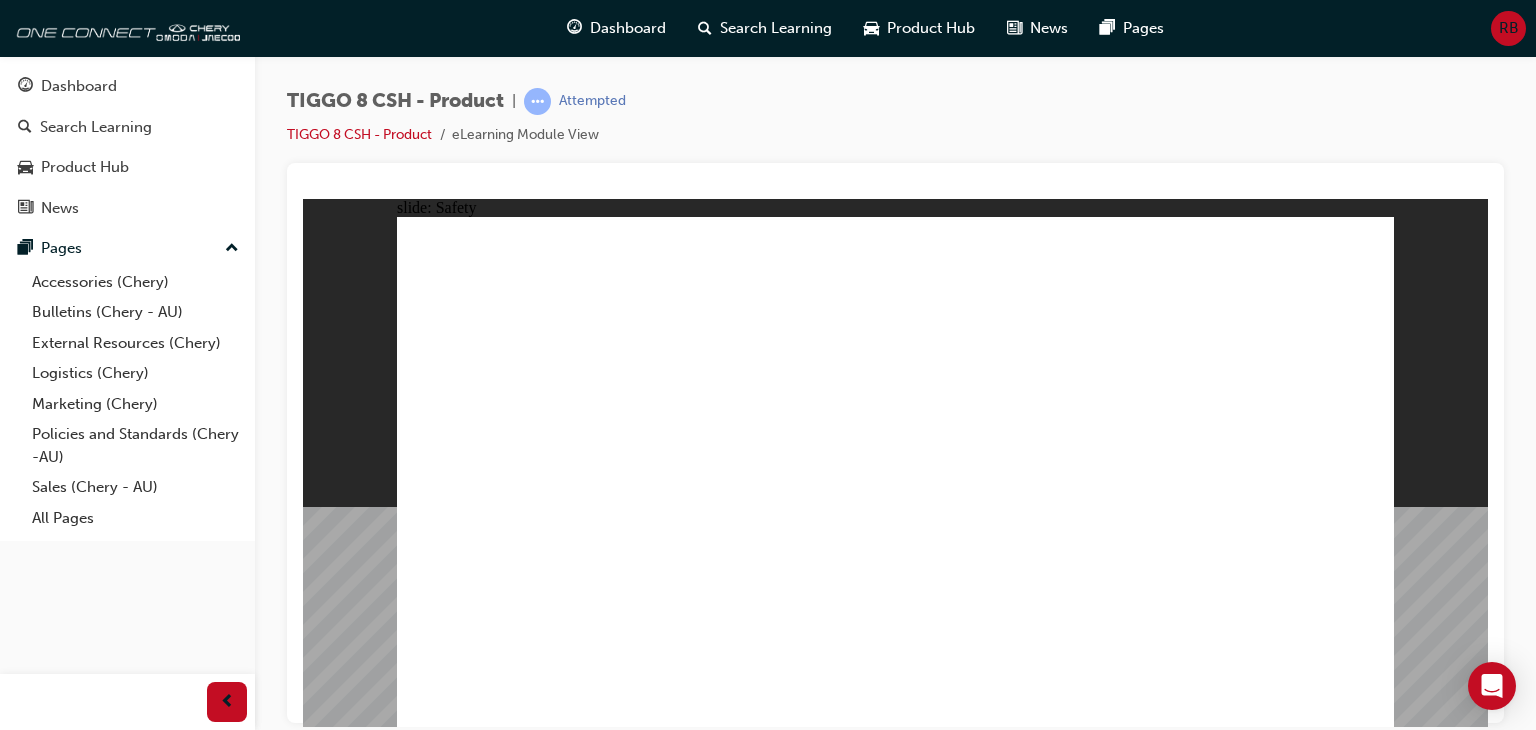 click 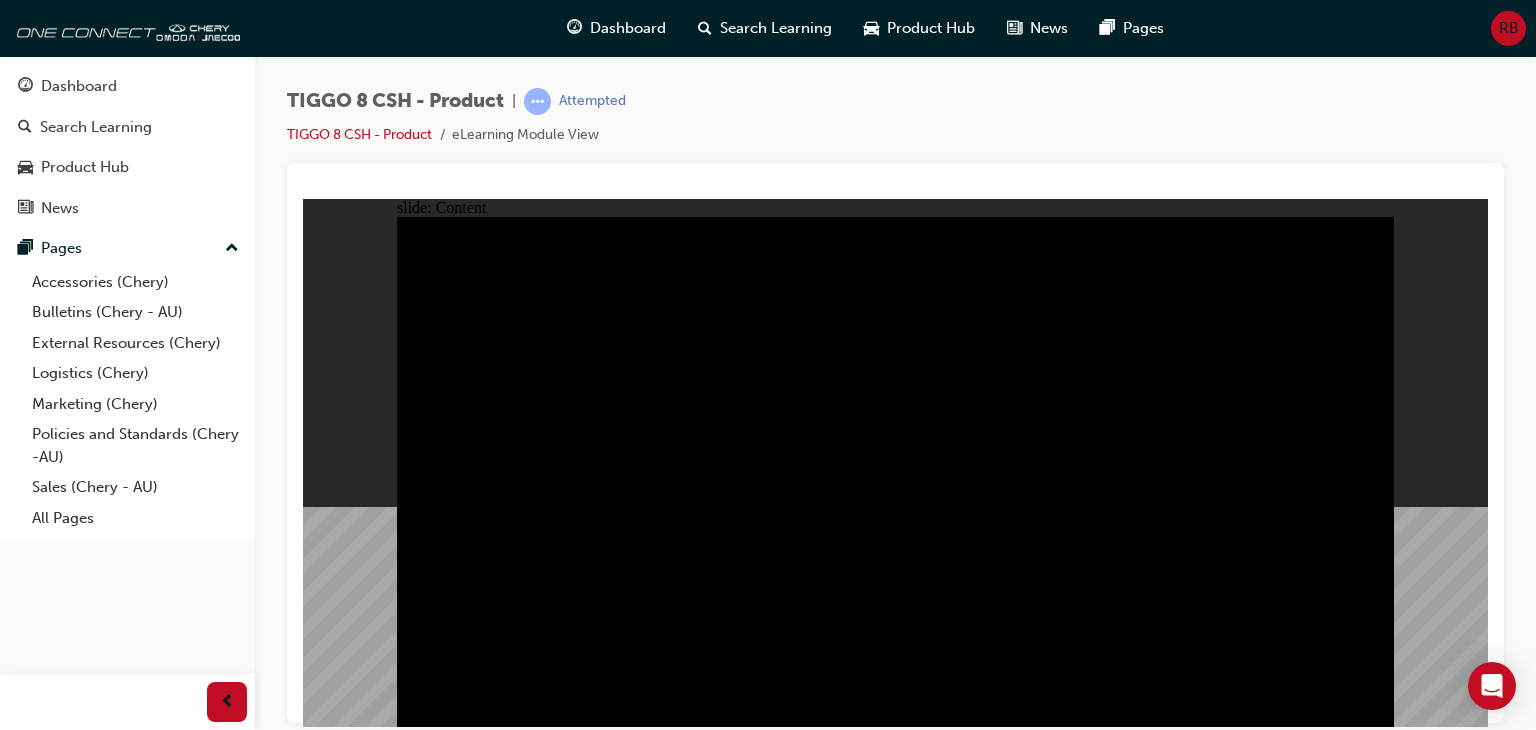 click 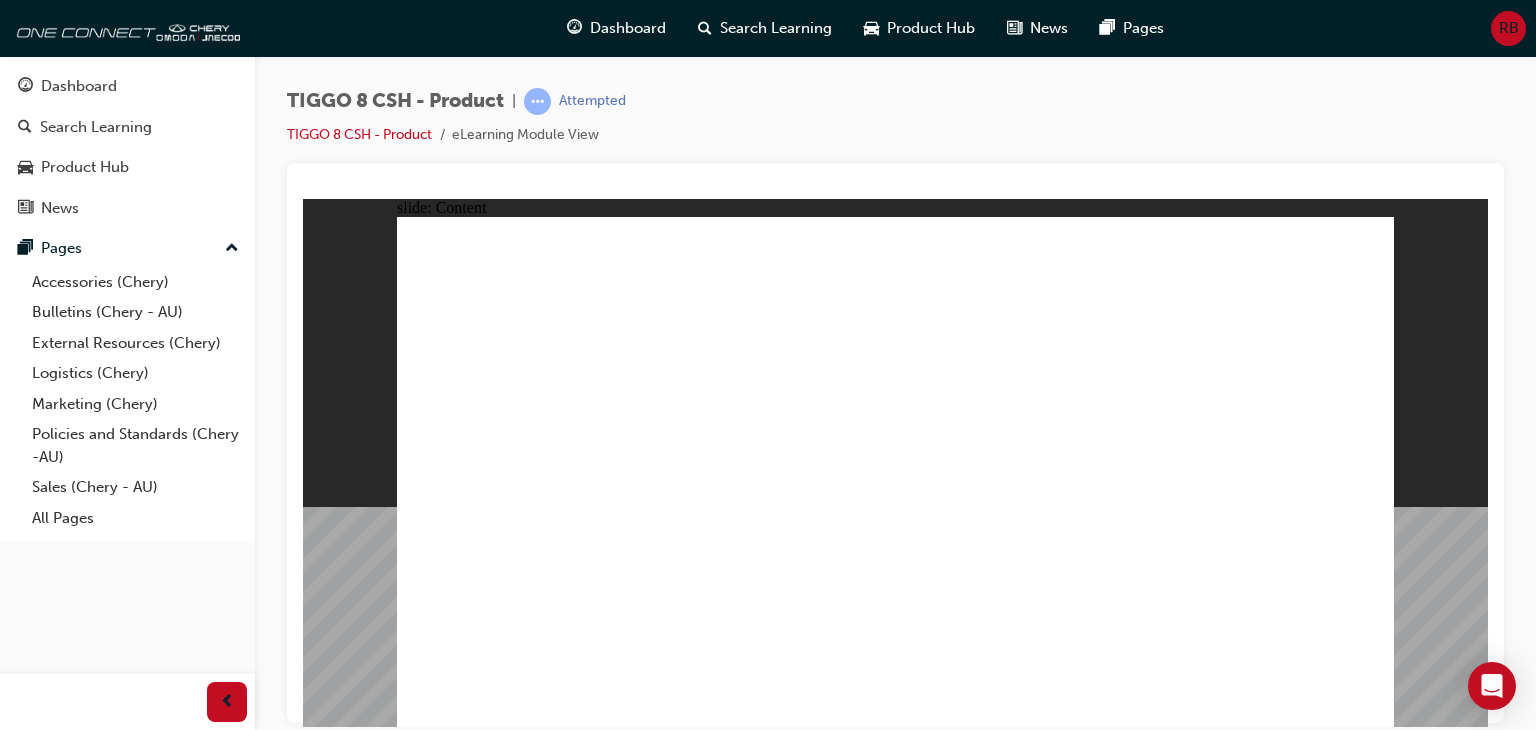 click 